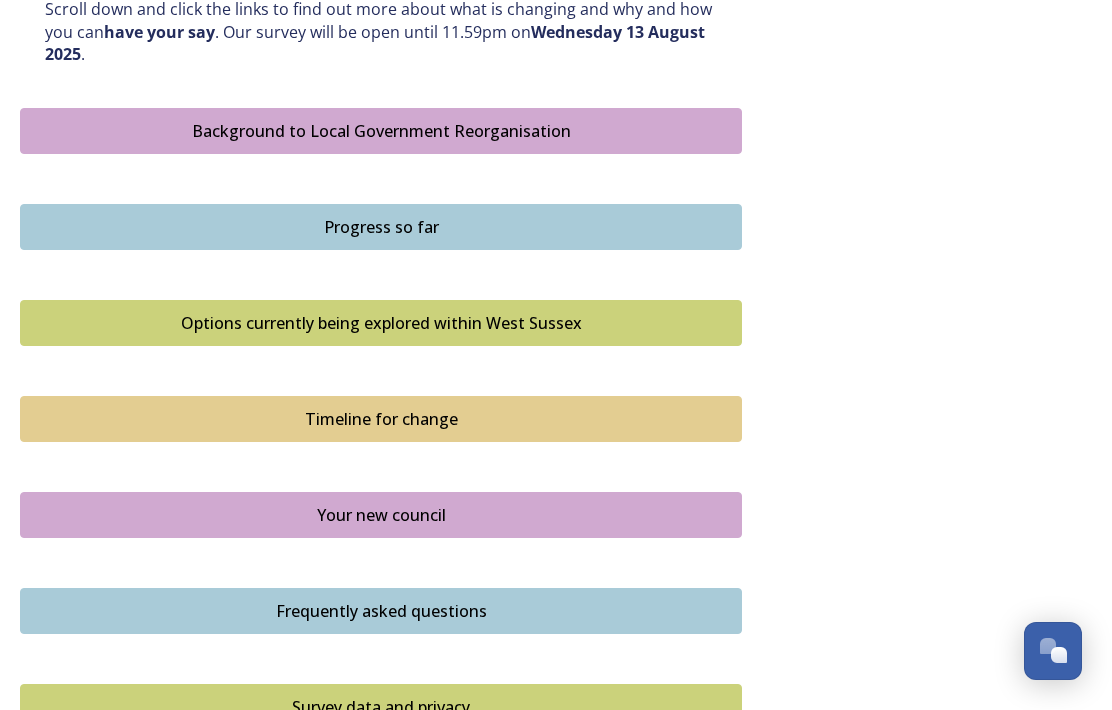 scroll, scrollTop: 1127, scrollLeft: 0, axis: vertical 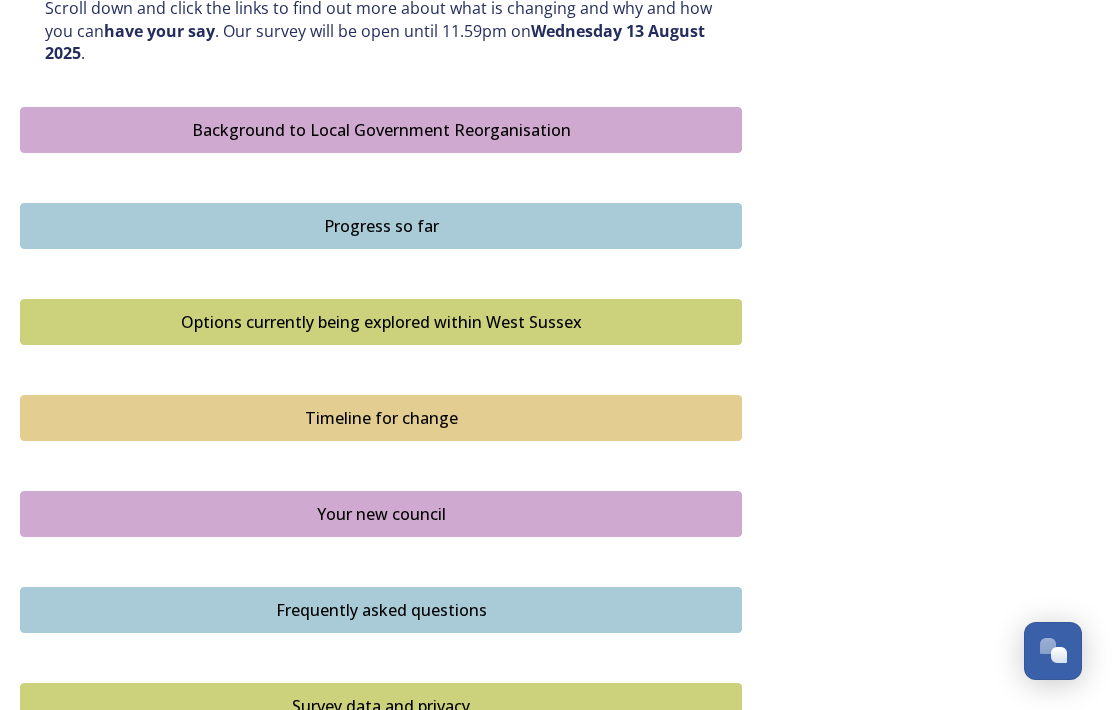 click on "Background to Local Government Reorganisation" at bounding box center [381, 130] 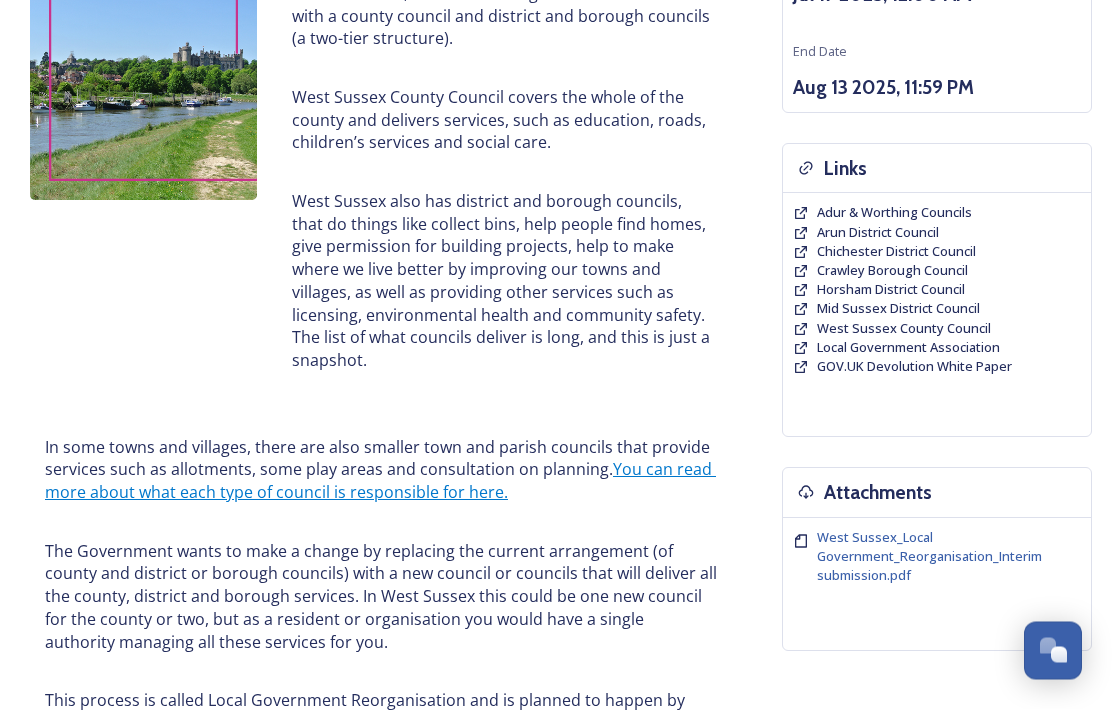 scroll, scrollTop: 0, scrollLeft: 0, axis: both 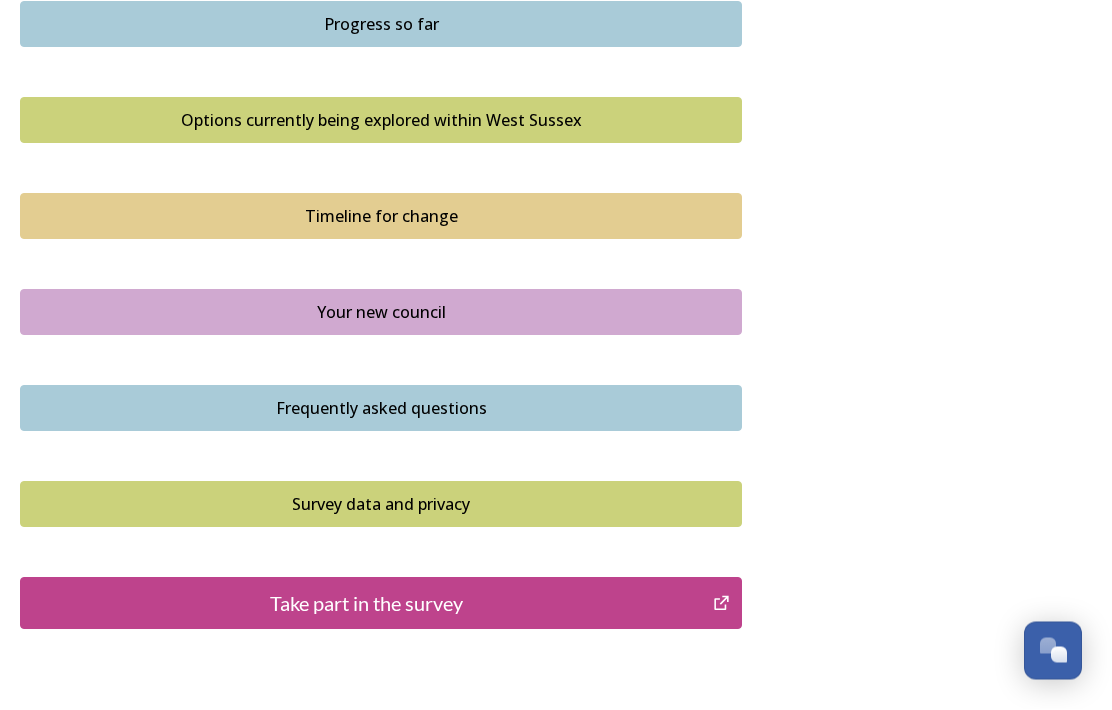 click on "Your new council" at bounding box center (381, 313) 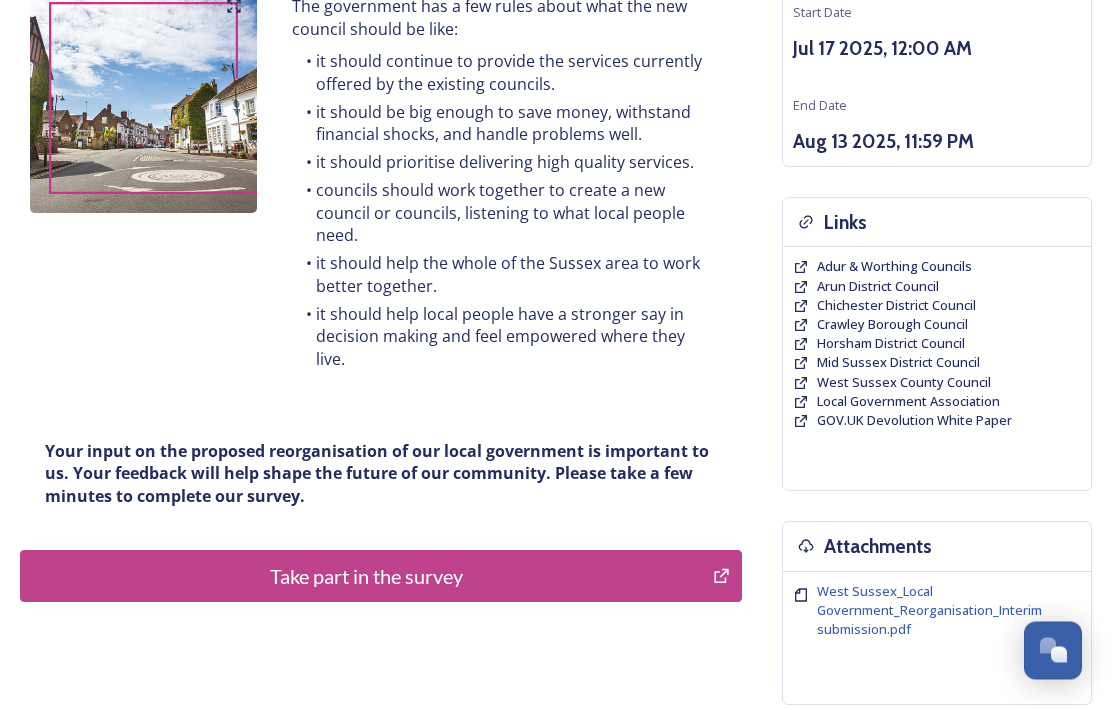scroll, scrollTop: 286, scrollLeft: 0, axis: vertical 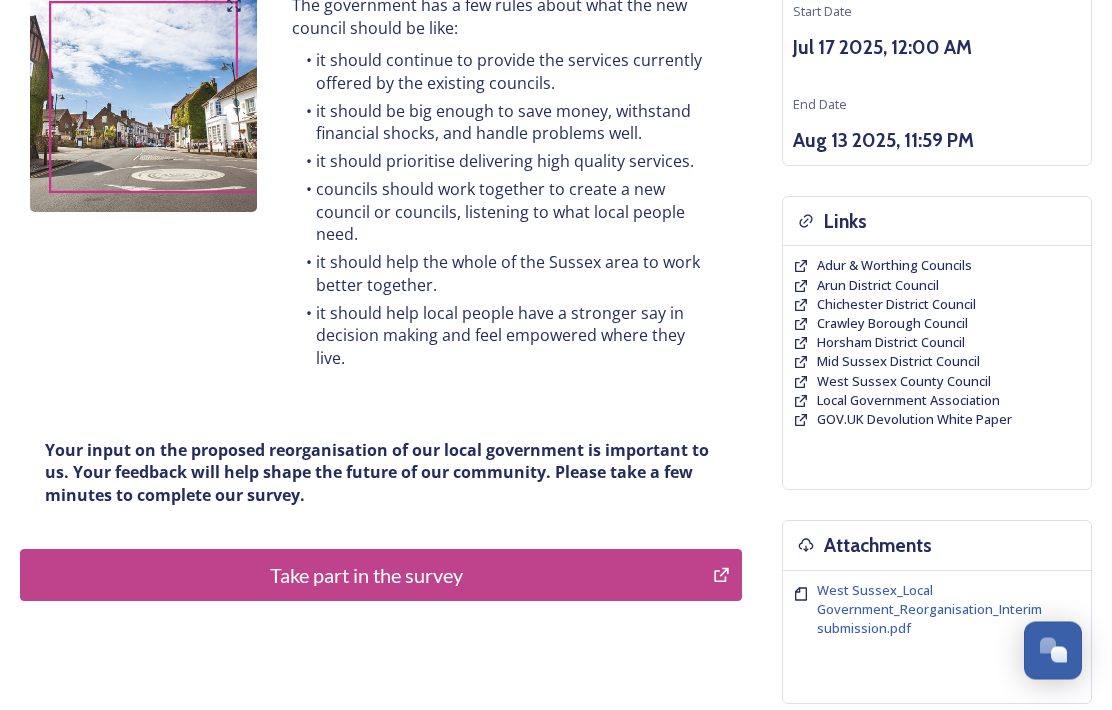 click on "Take part in the survey" at bounding box center [366, 576] 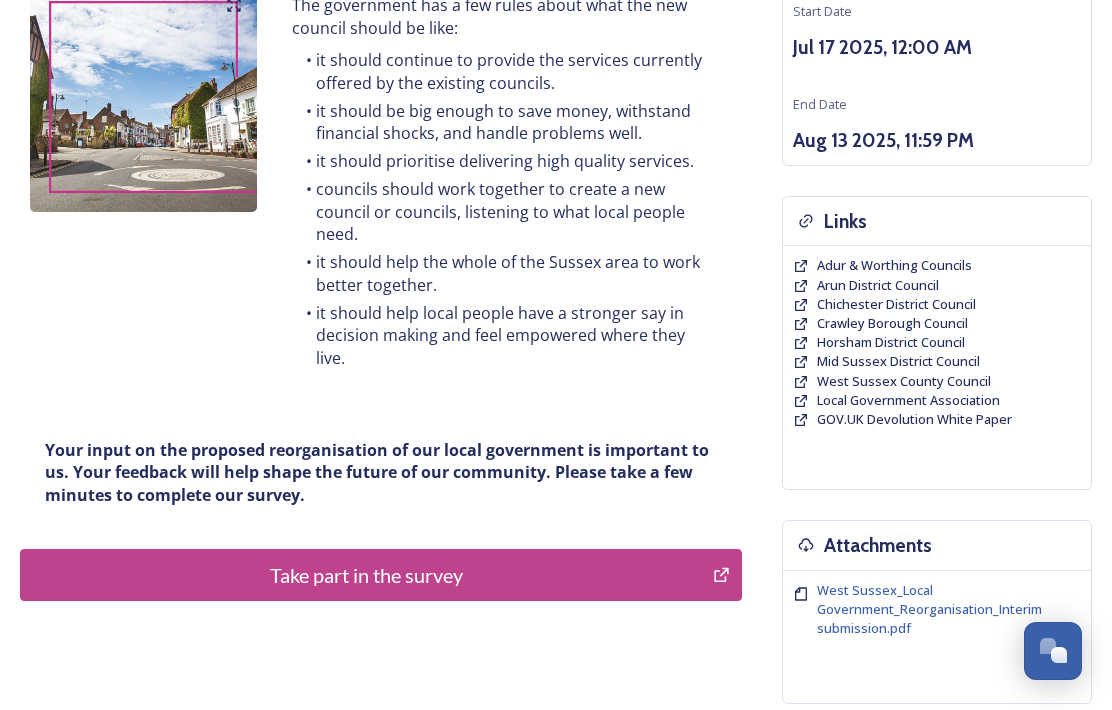 scroll, scrollTop: 369, scrollLeft: 0, axis: vertical 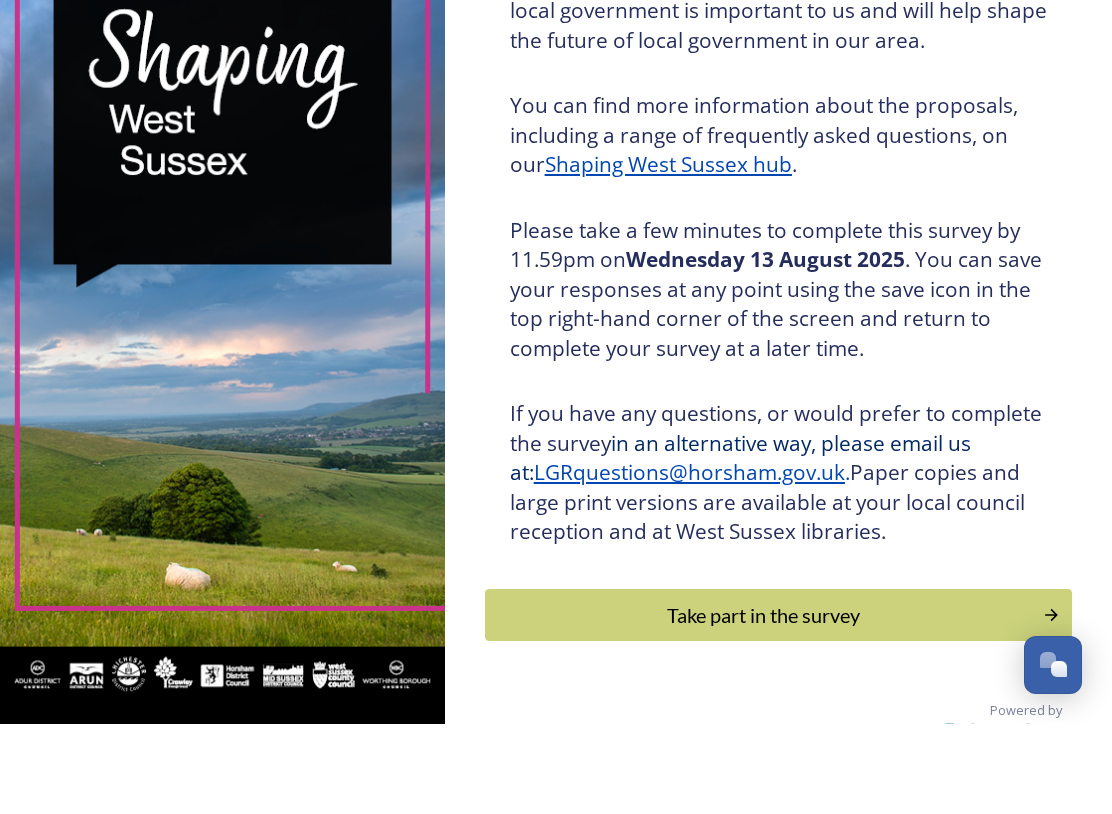 click on "Take part in the survey" at bounding box center [764, 705] 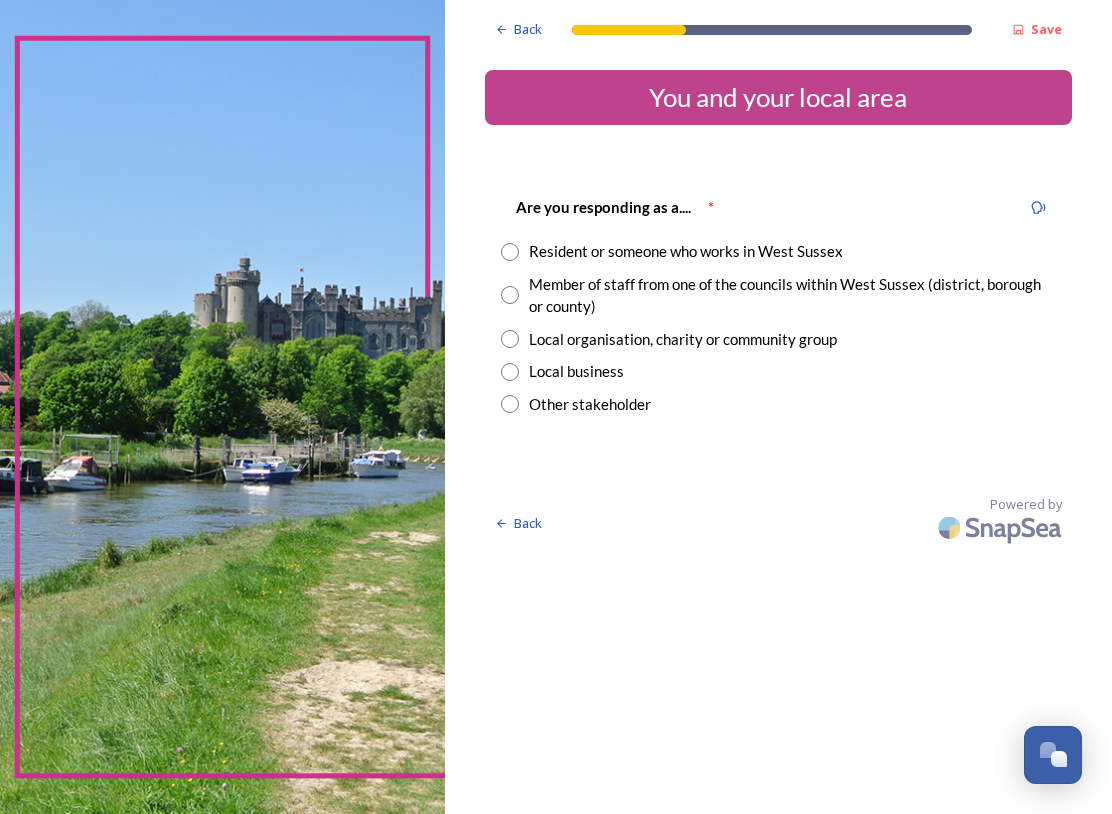click on "Are you responding as a.... * Resident or someone who works in [COUNTY] Member of staff from one of the councils within [COUNTY] (district, borough or county) Local organisation, charity or community group Local business Other stakeholder" at bounding box center [778, 305] 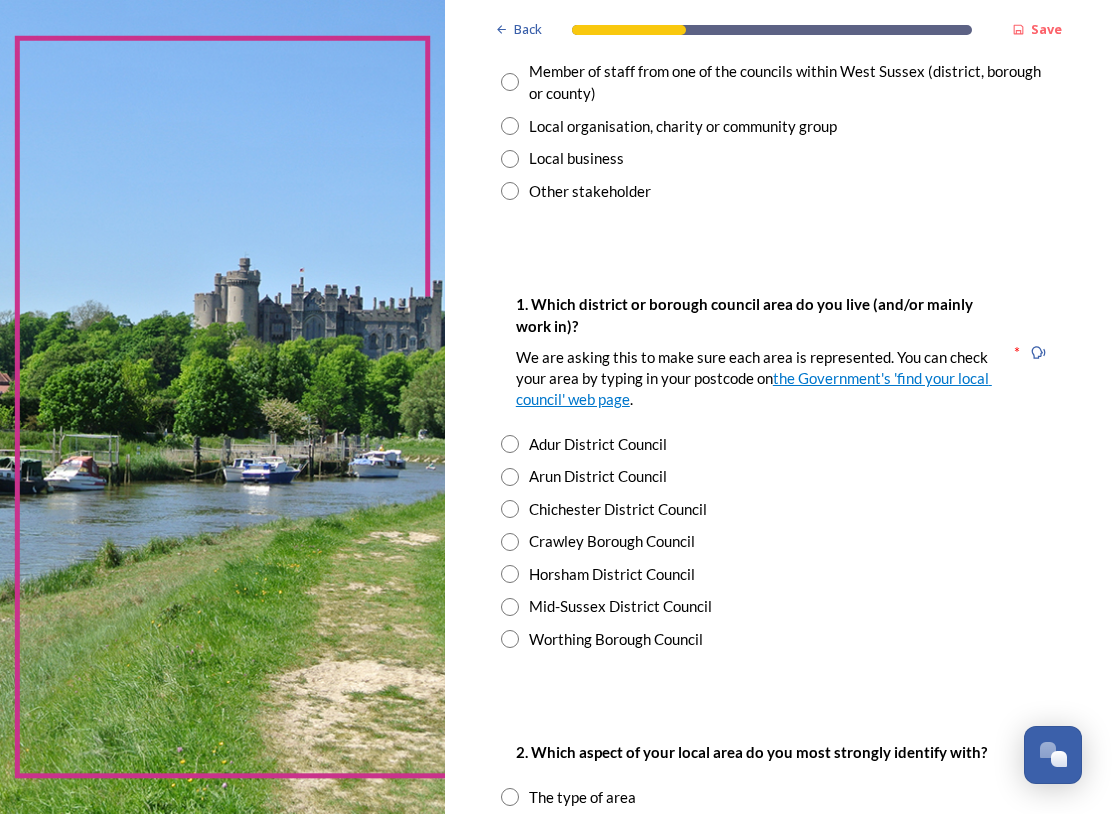 scroll, scrollTop: 213, scrollLeft: 0, axis: vertical 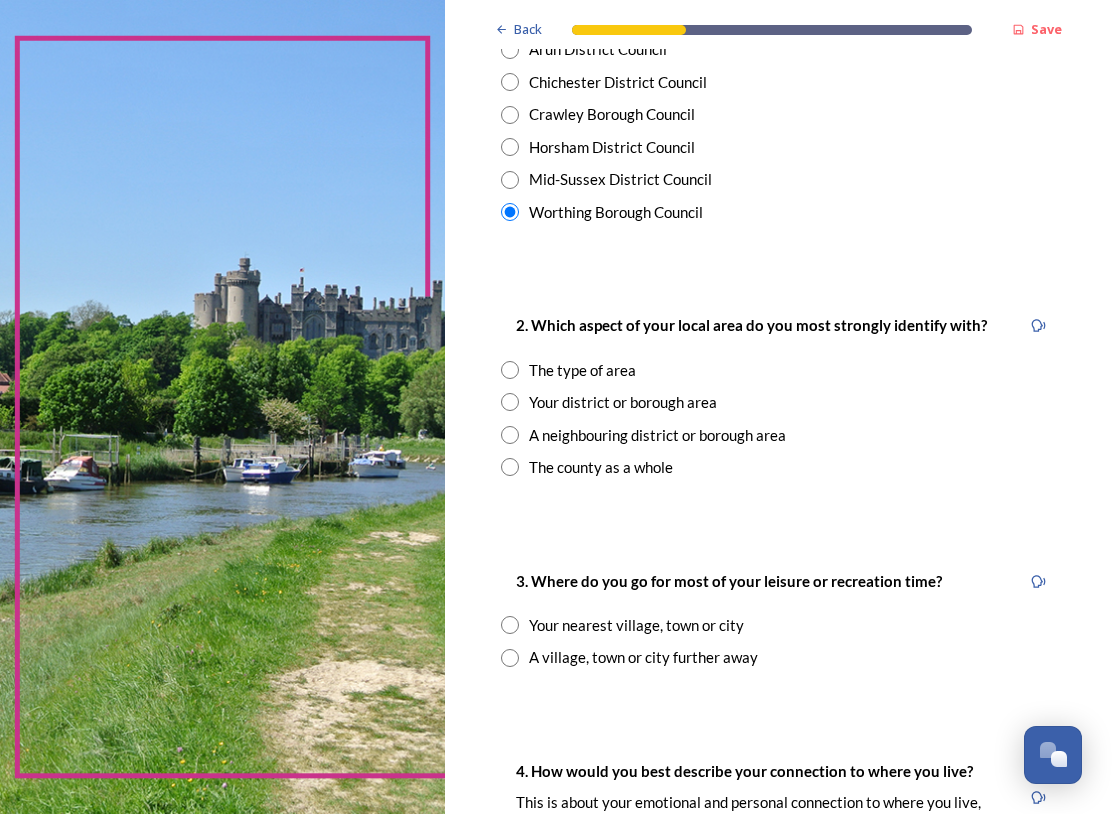 click on "Your district or borough area" at bounding box center [778, 402] 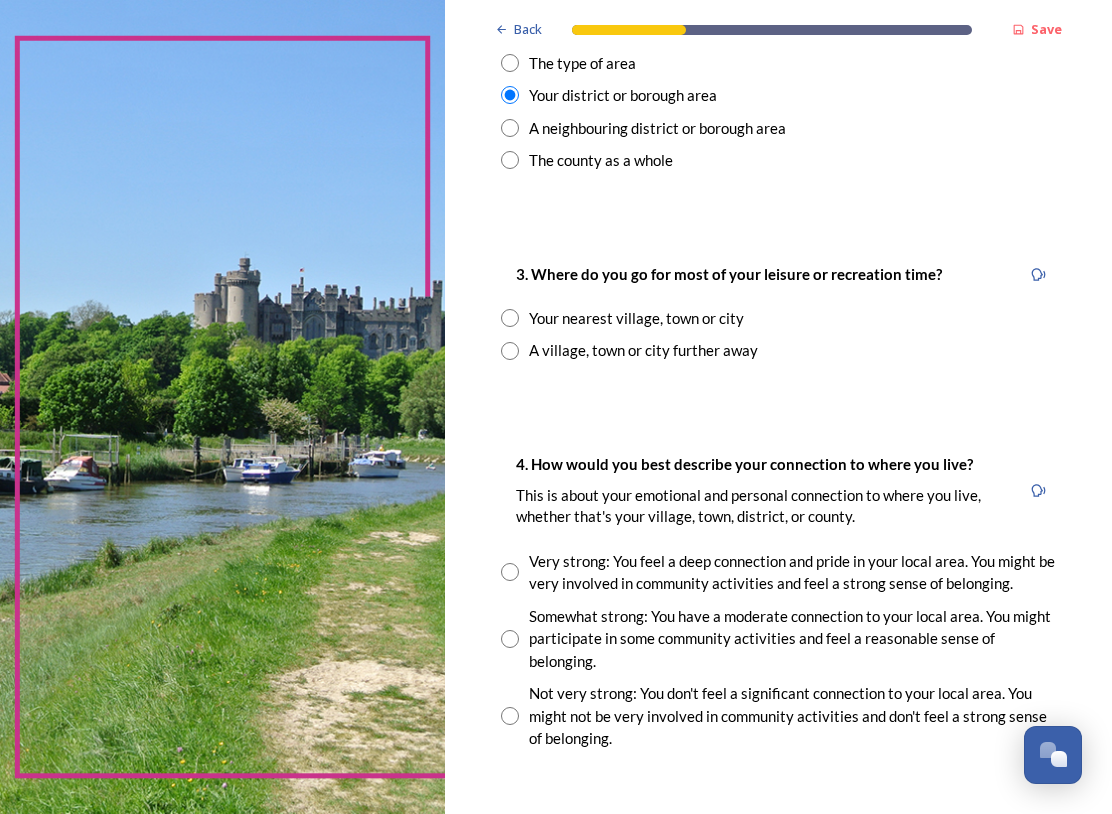 scroll, scrollTop: 948, scrollLeft: 0, axis: vertical 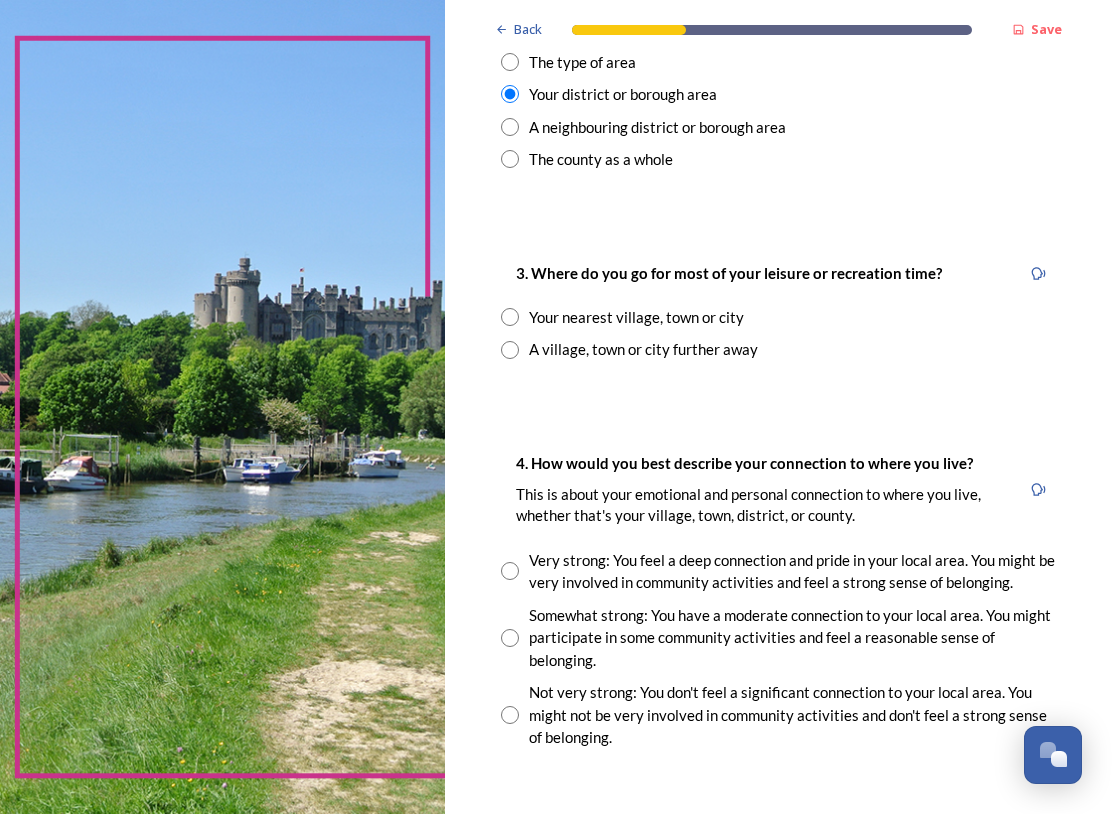 click at bounding box center [510, 317] 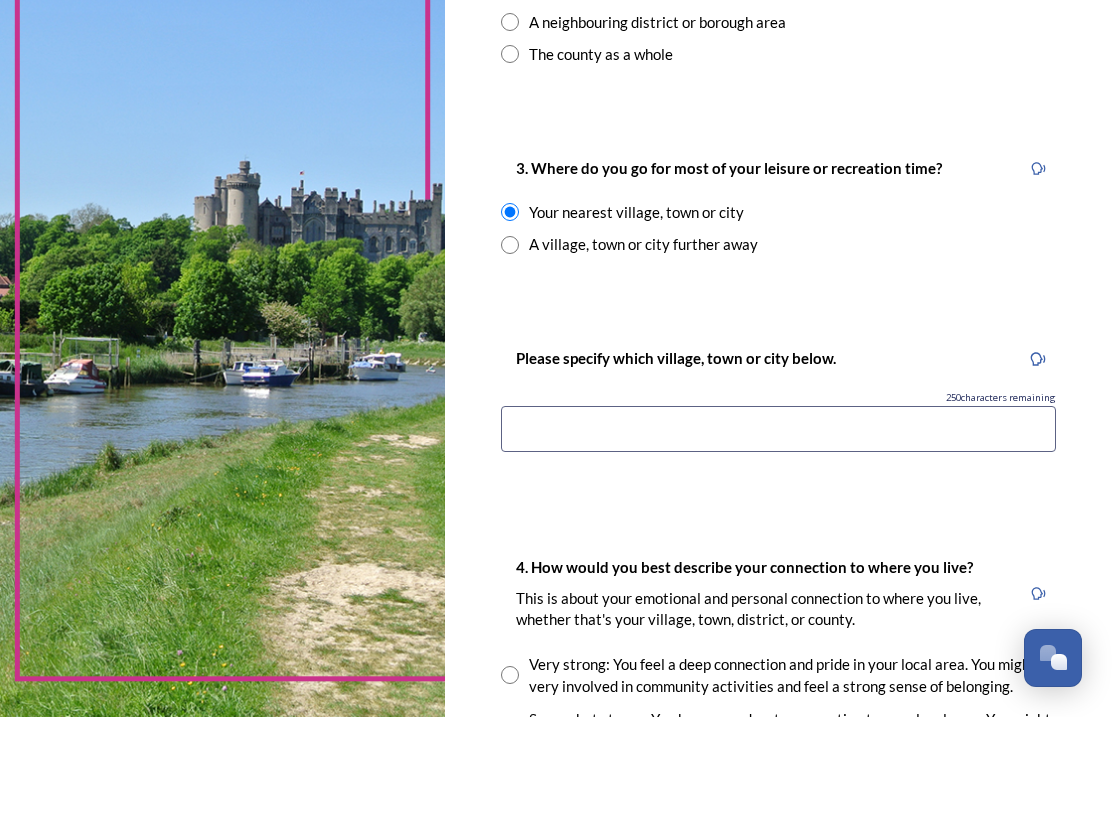 scroll, scrollTop: 970, scrollLeft: 0, axis: vertical 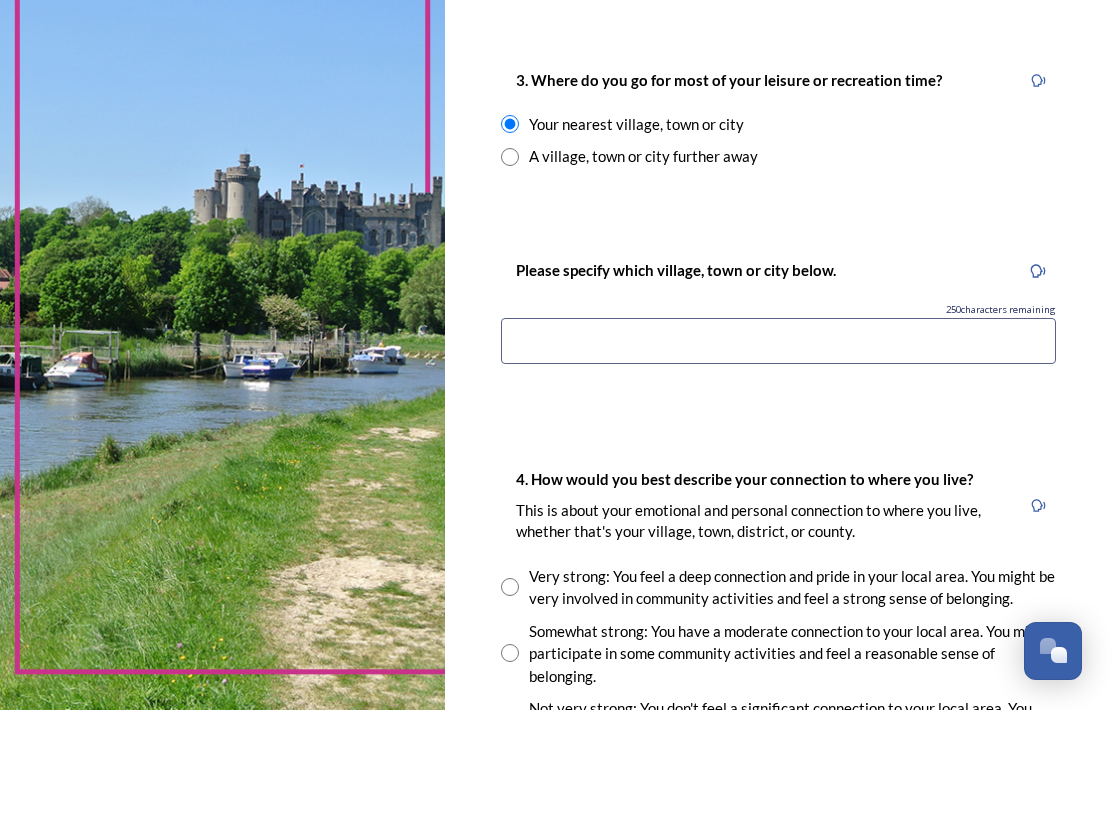 click at bounding box center (778, 445) 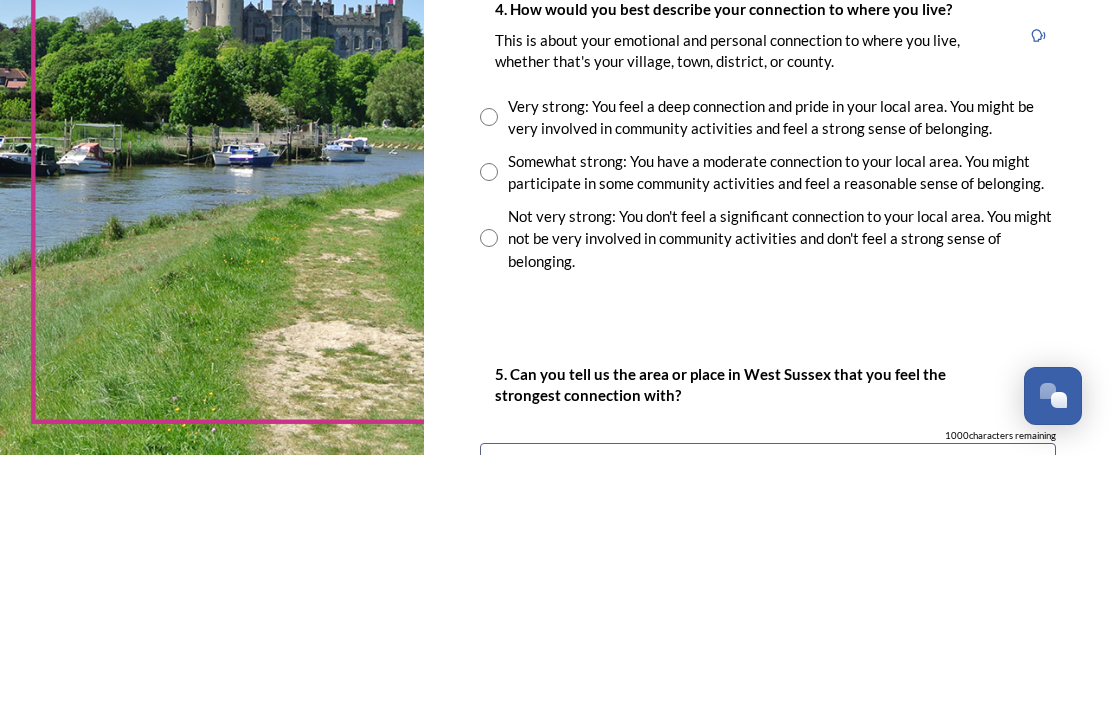 scroll, scrollTop: 1356, scrollLeft: 0, axis: vertical 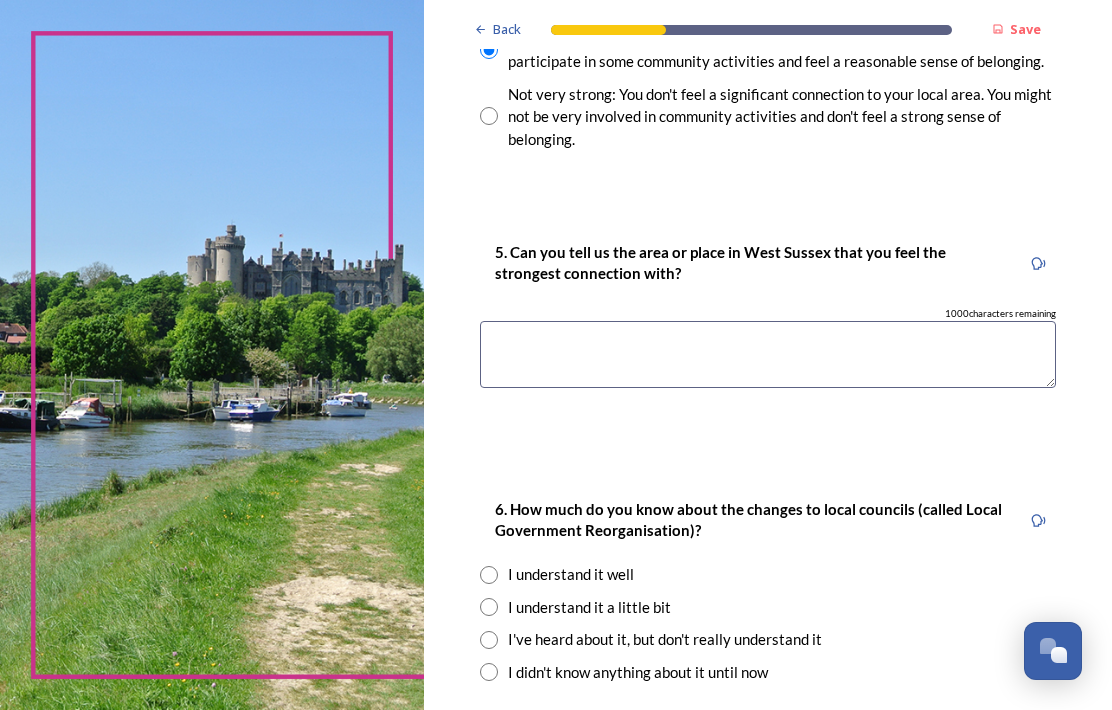 click at bounding box center [768, 354] 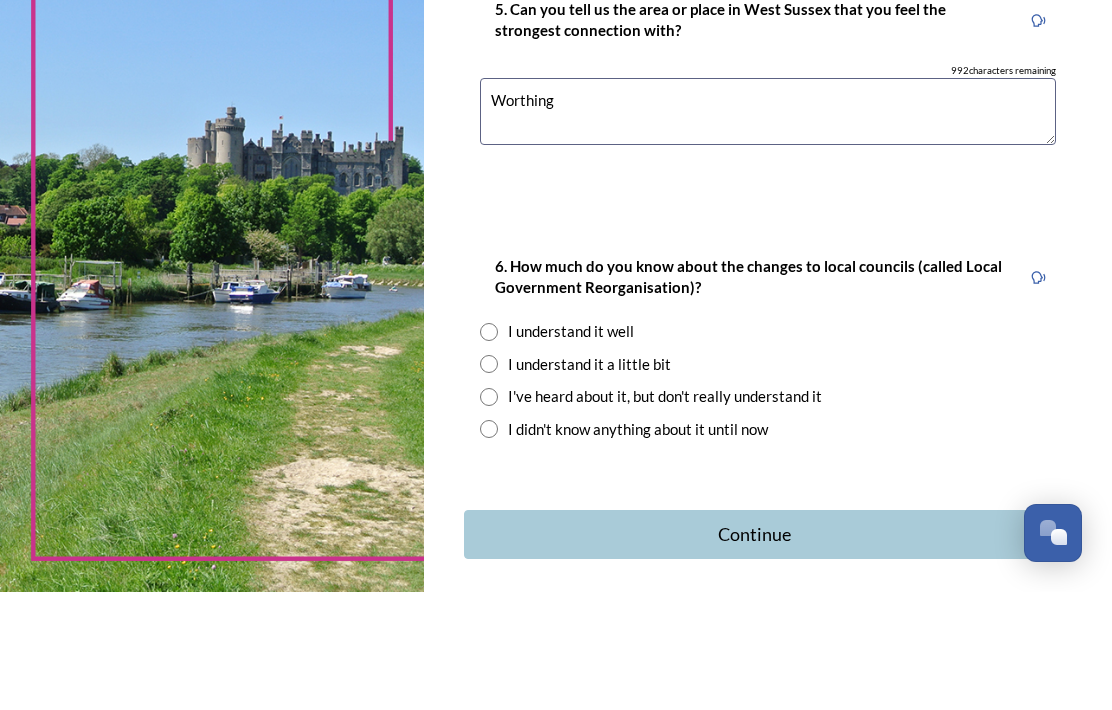 scroll, scrollTop: 1857, scrollLeft: 0, axis: vertical 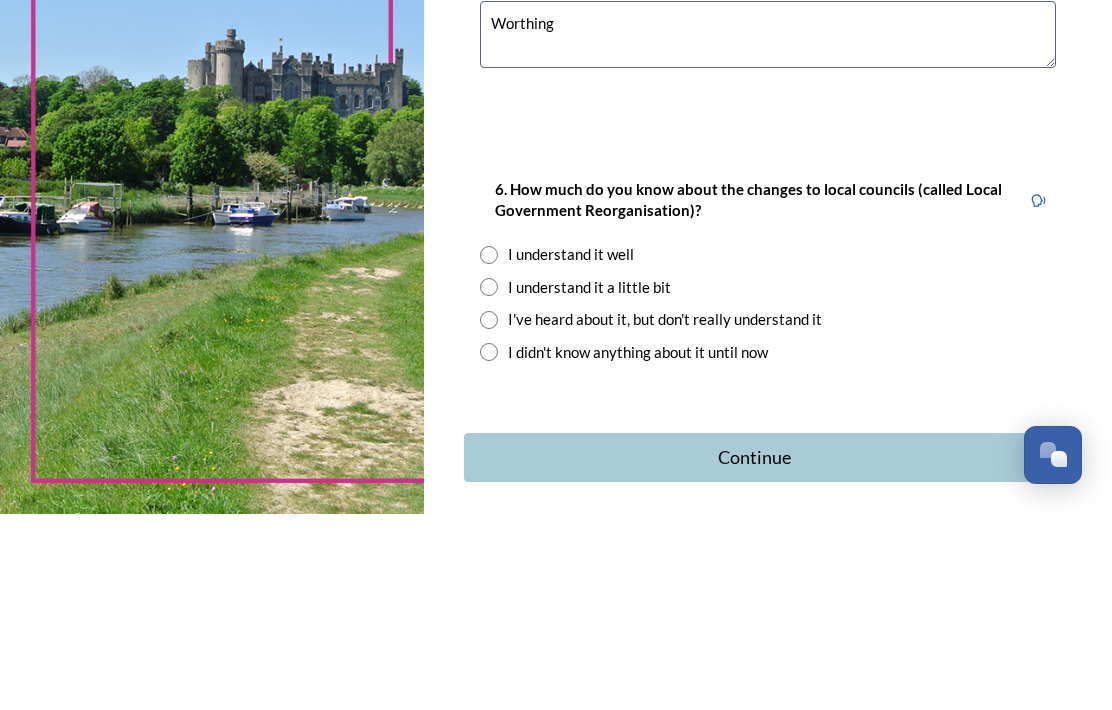 type on "Worthing" 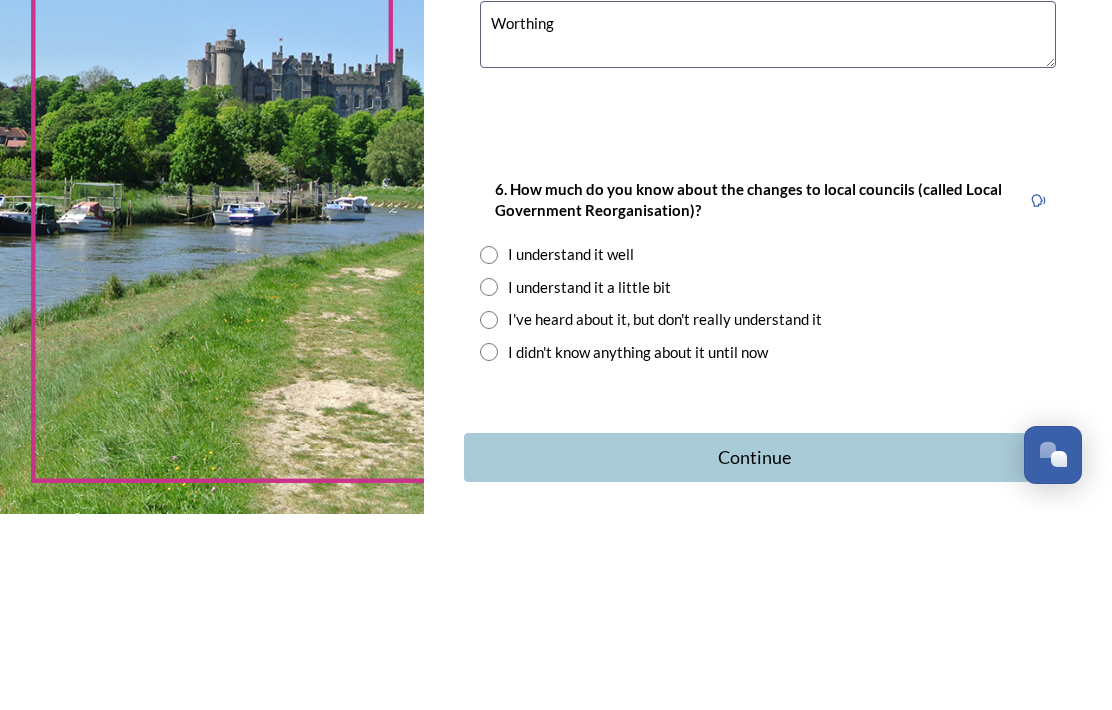 radio on "true" 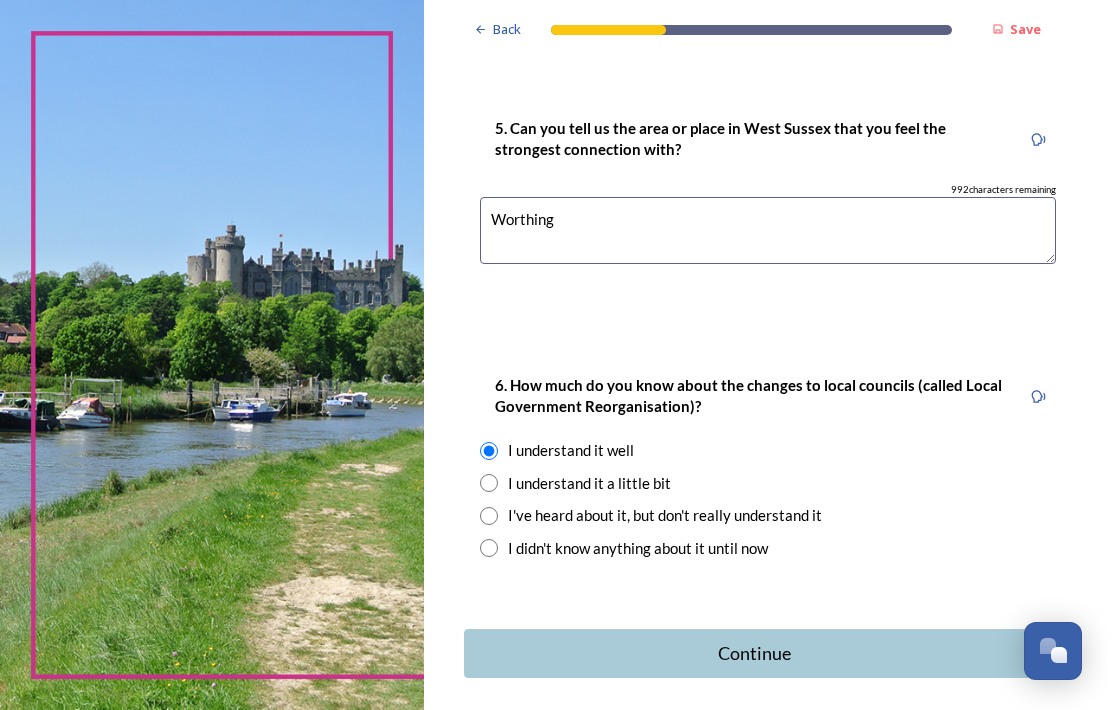 click on "Continue" at bounding box center [768, 653] 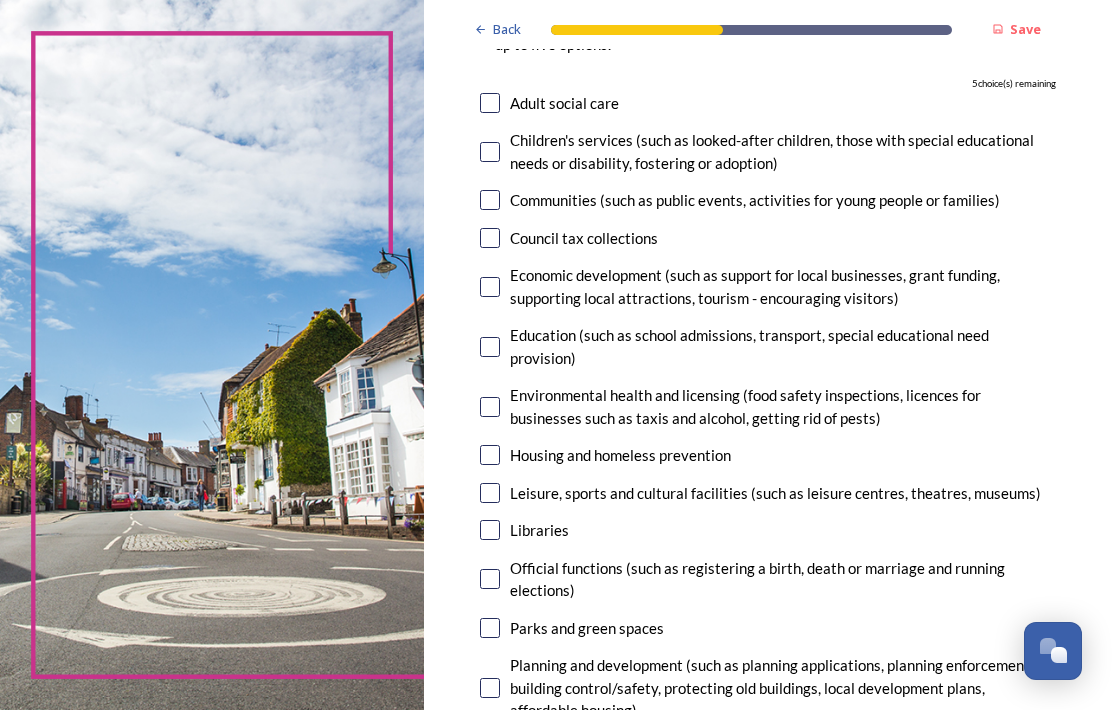 scroll, scrollTop: 237, scrollLeft: 0, axis: vertical 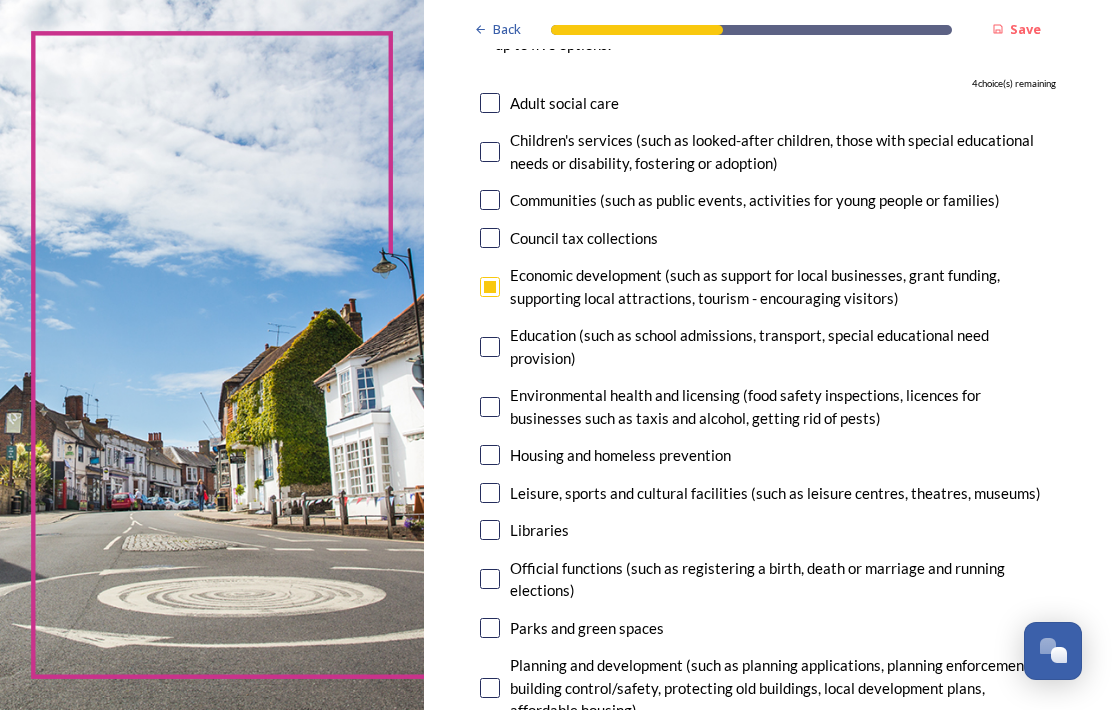 click at bounding box center (490, 455) 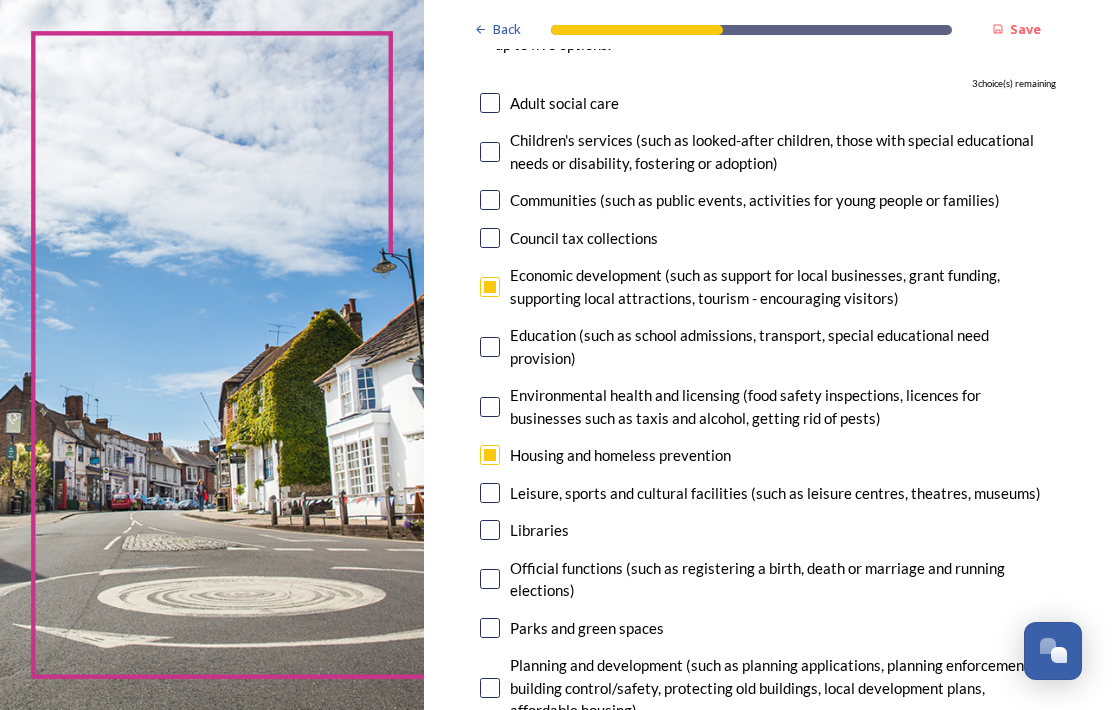 click at bounding box center (490, 493) 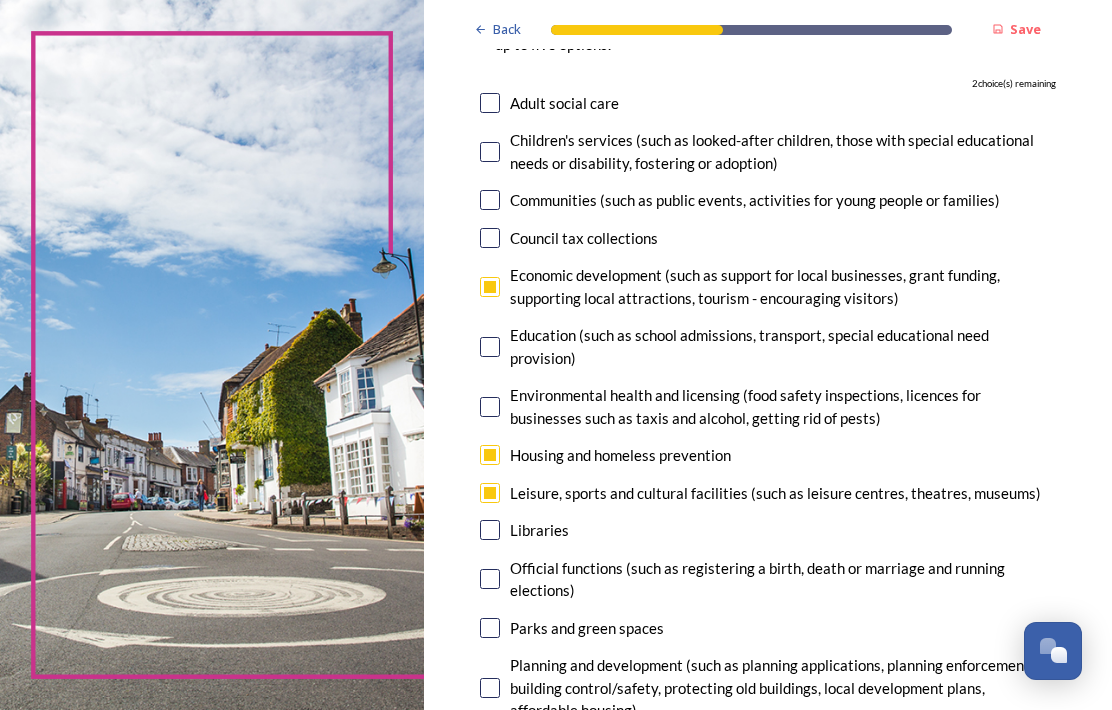 click at bounding box center (490, 407) 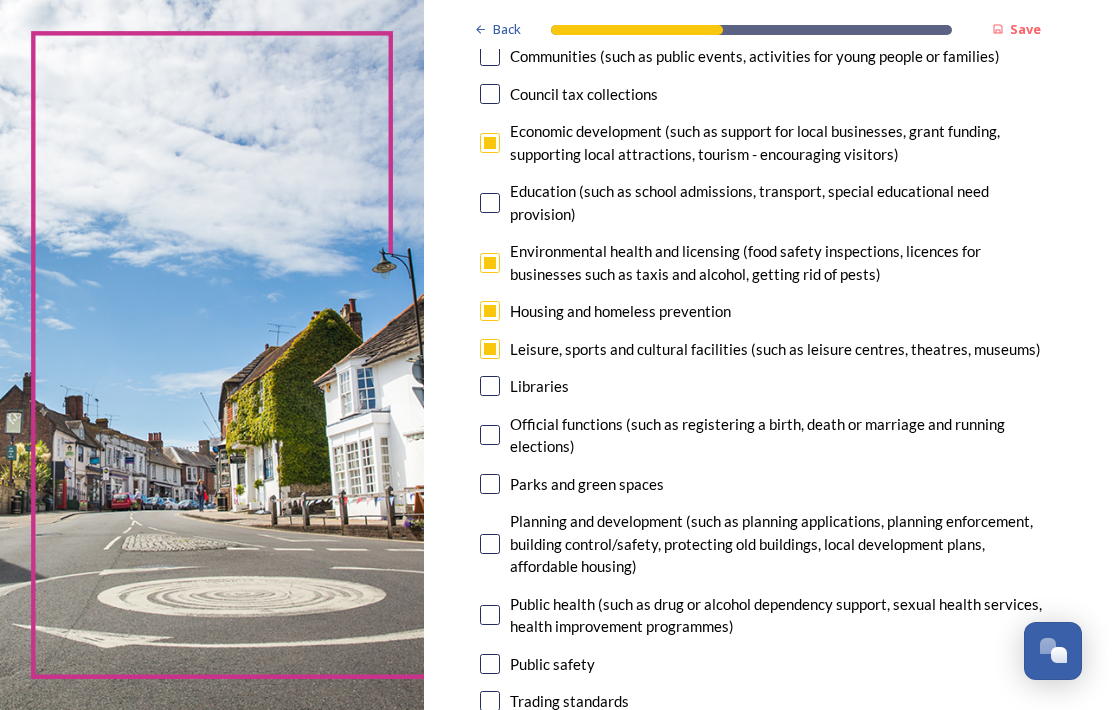 scroll, scrollTop: 381, scrollLeft: 0, axis: vertical 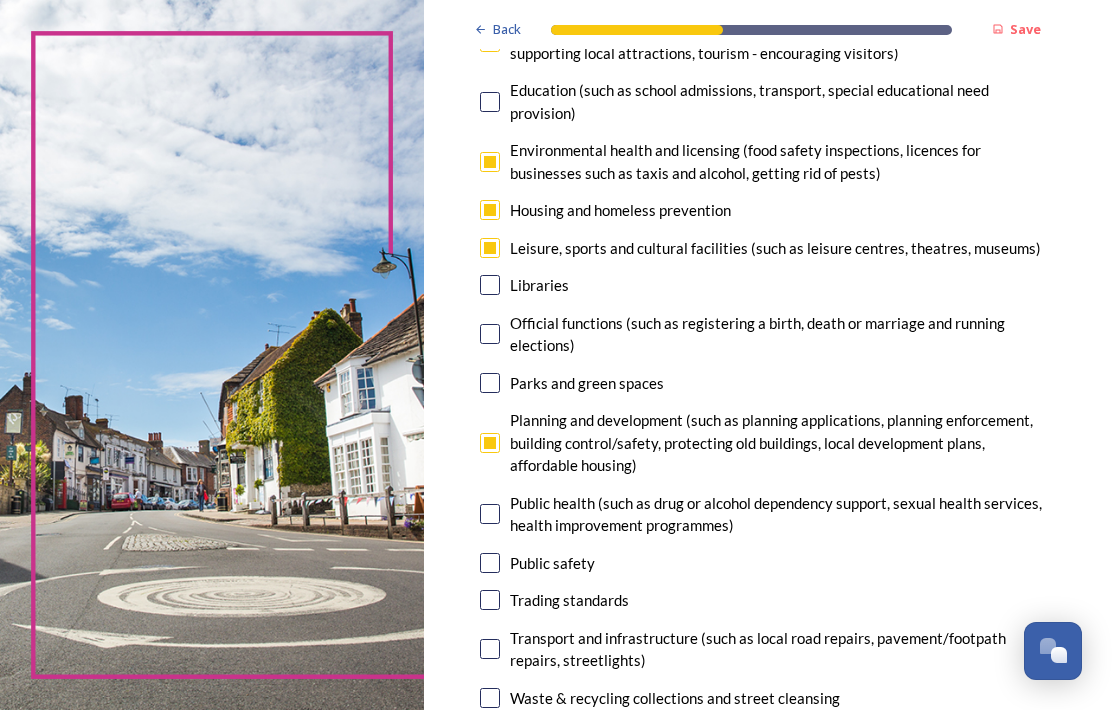 click on "Transport and infrastructure (such as local road repairs, pavement/footpath repairs, streetlights)" at bounding box center (768, 649) 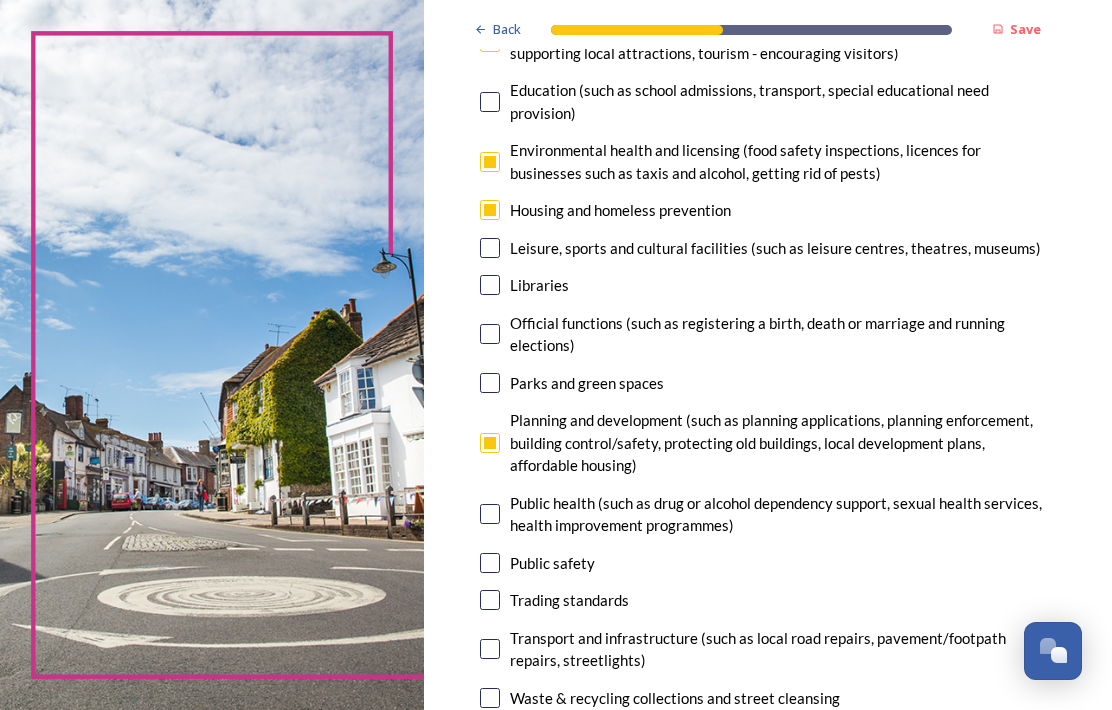 click at bounding box center (490, 649) 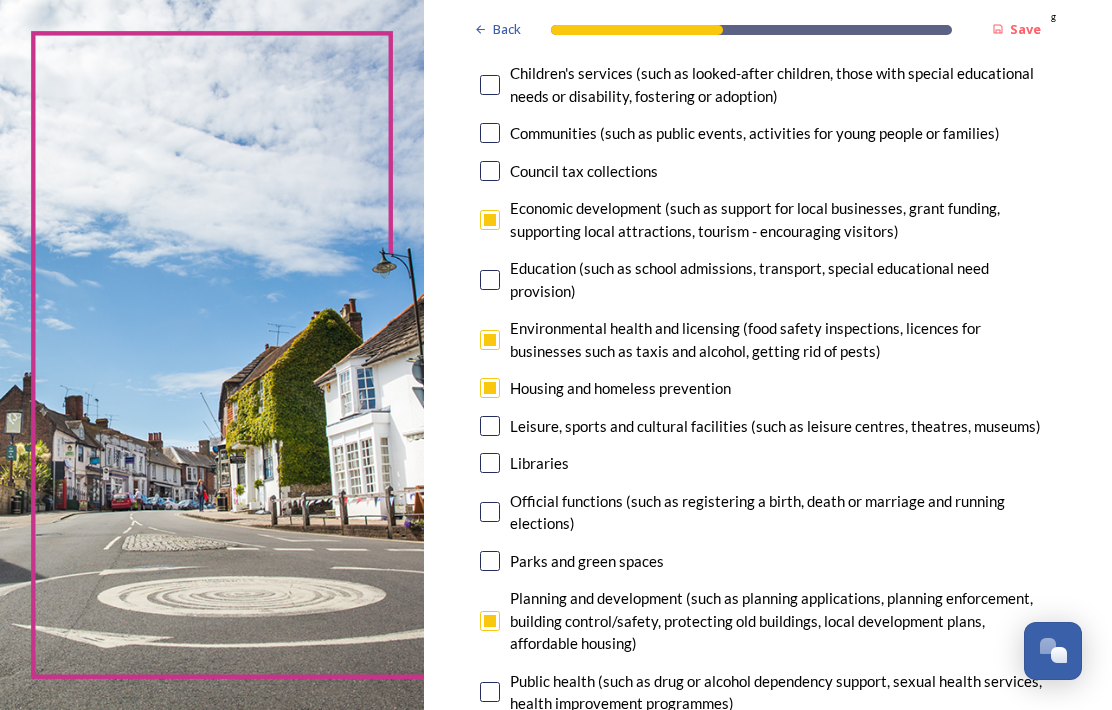 scroll, scrollTop: 304, scrollLeft: 0, axis: vertical 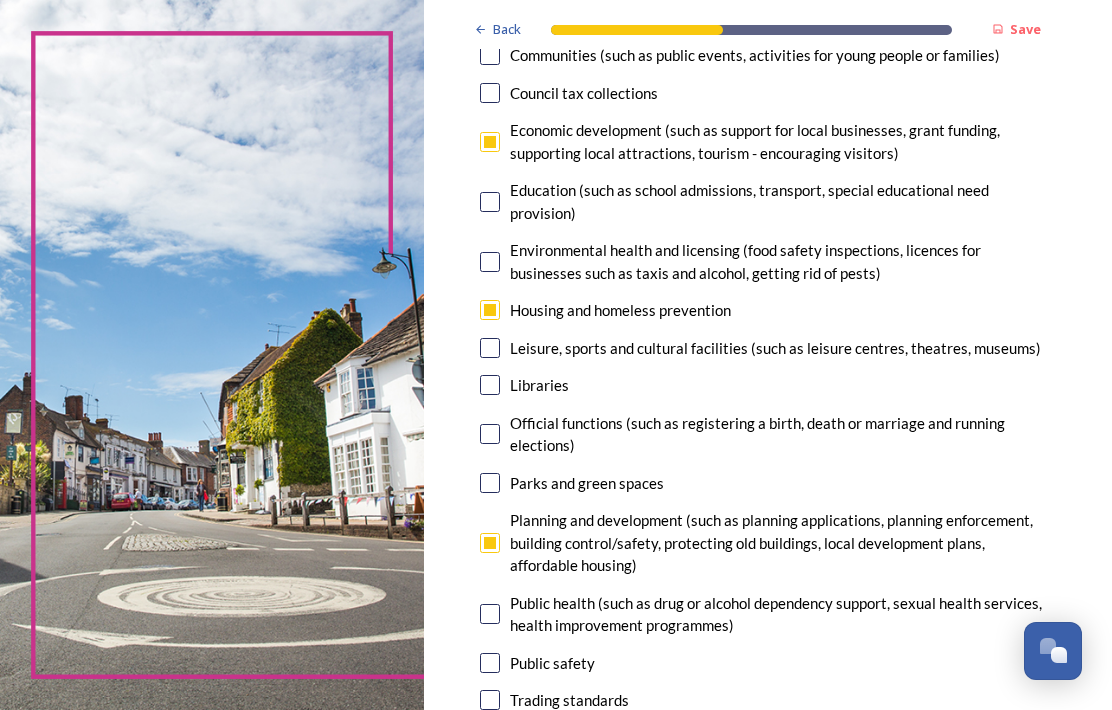 click at bounding box center (490, 483) 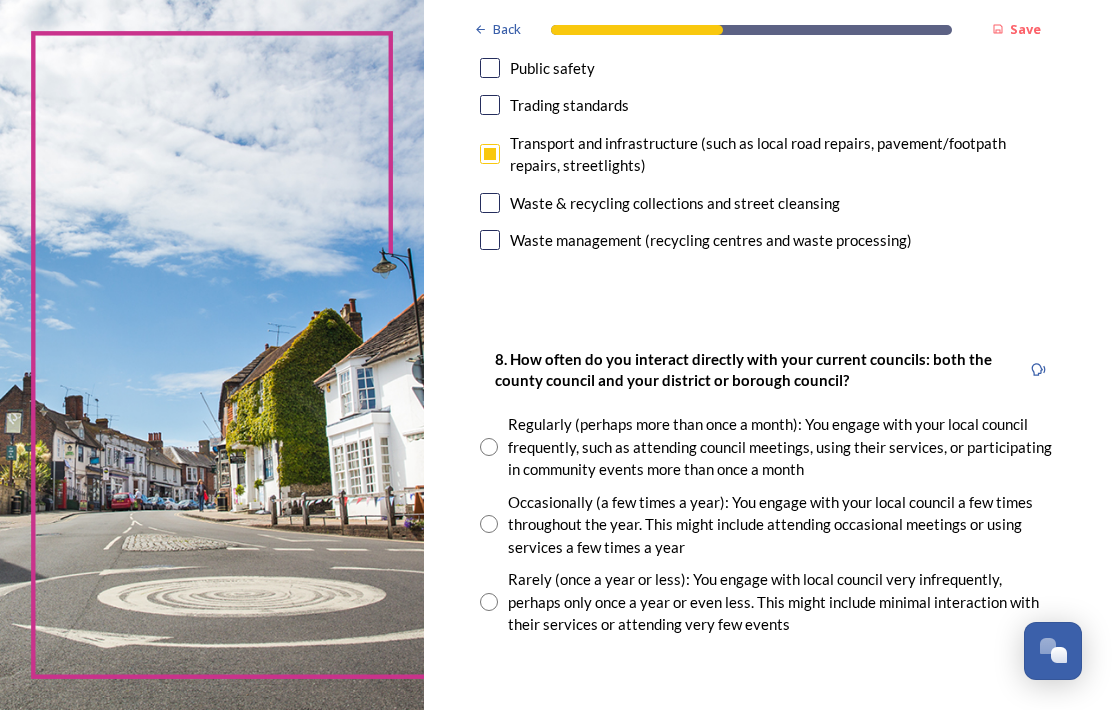 scroll, scrollTop: 980, scrollLeft: 0, axis: vertical 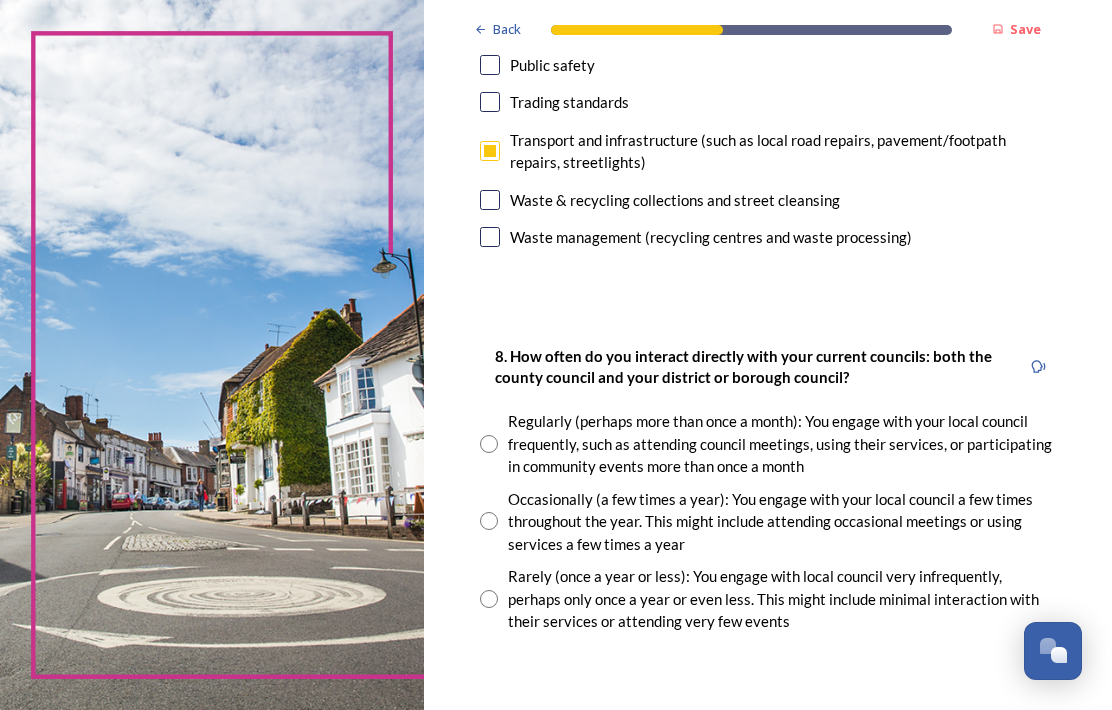 click at bounding box center (489, 521) 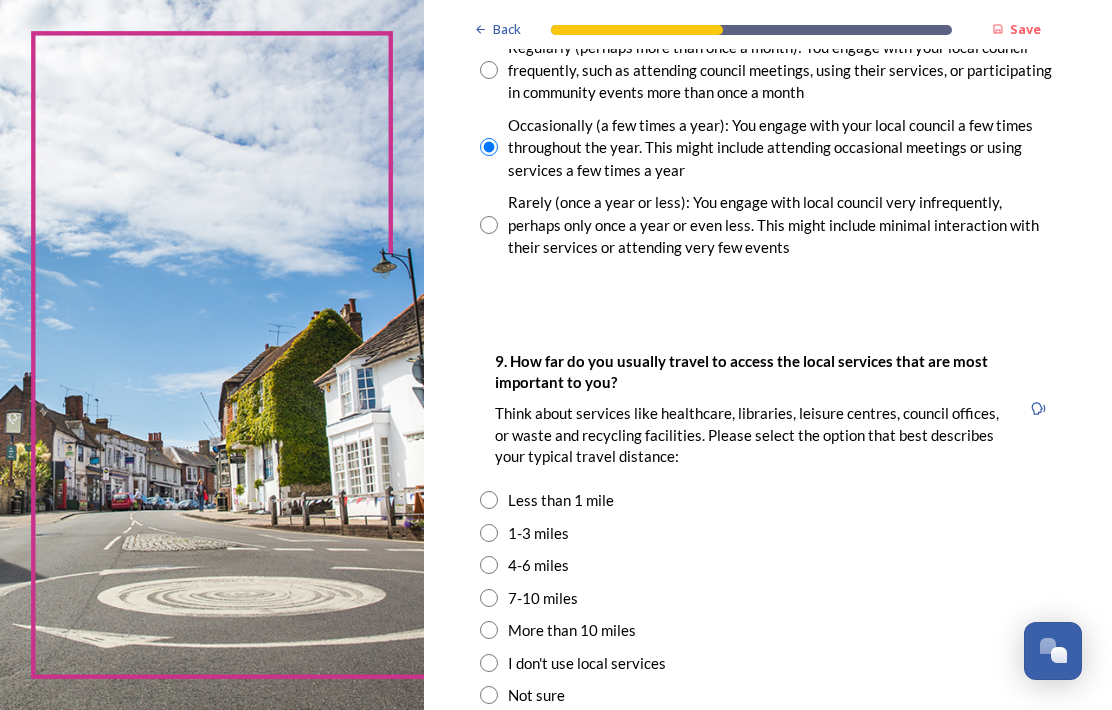 scroll, scrollTop: 1389, scrollLeft: 0, axis: vertical 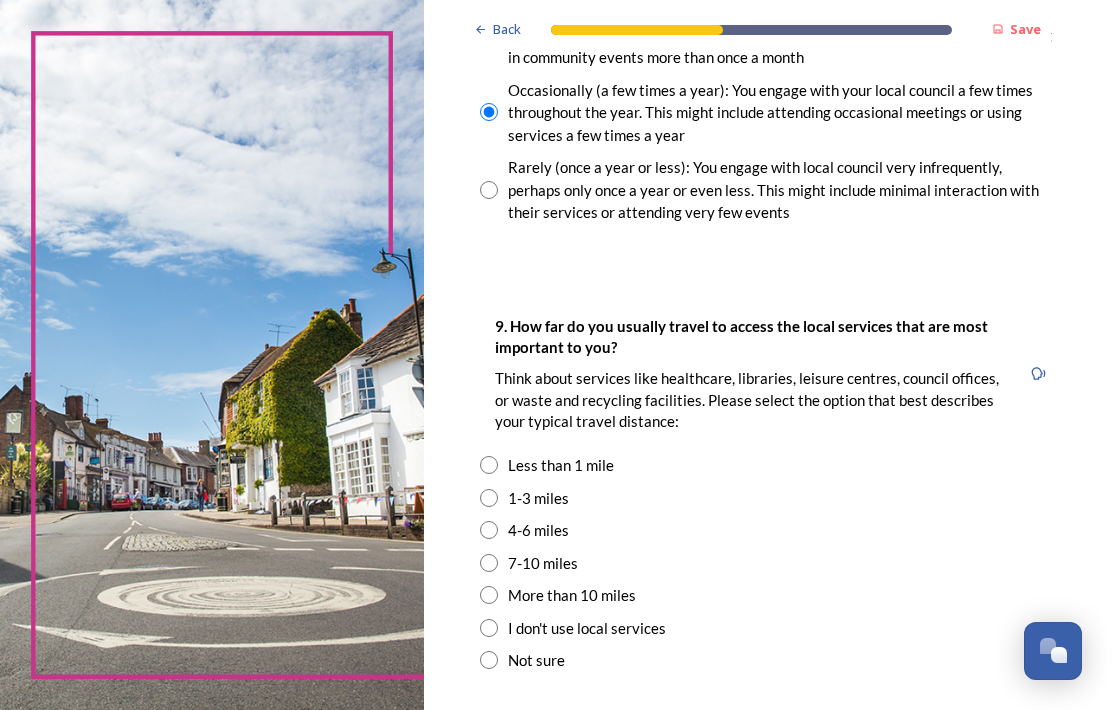click at bounding box center (489, 498) 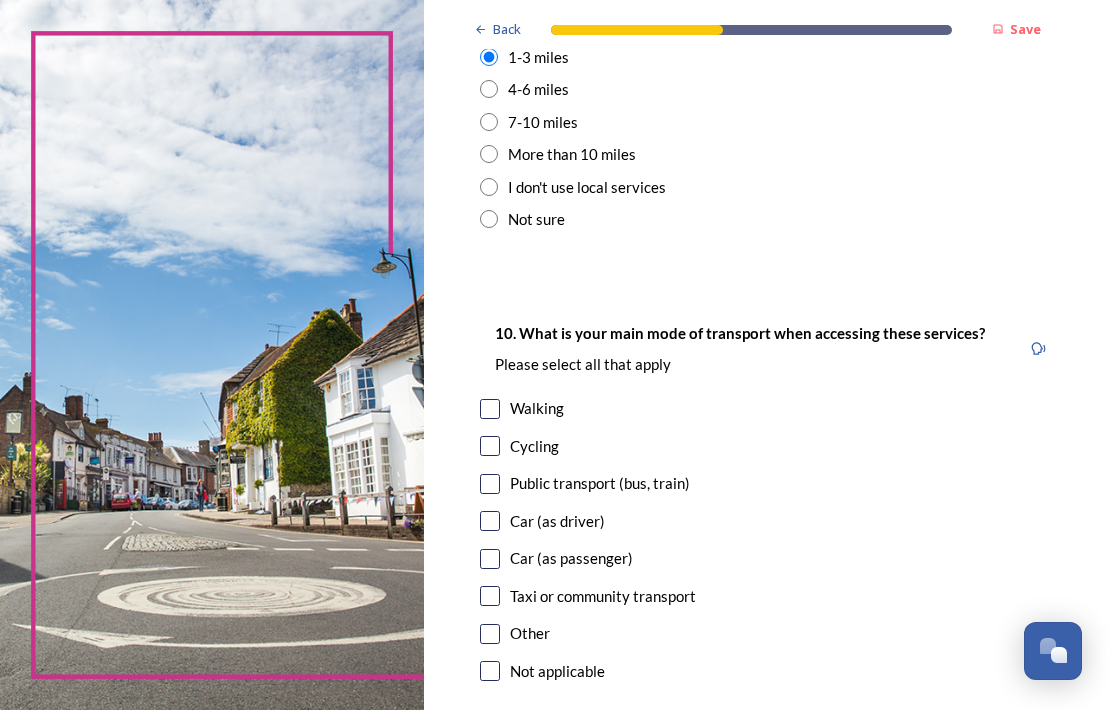 scroll, scrollTop: 1831, scrollLeft: 0, axis: vertical 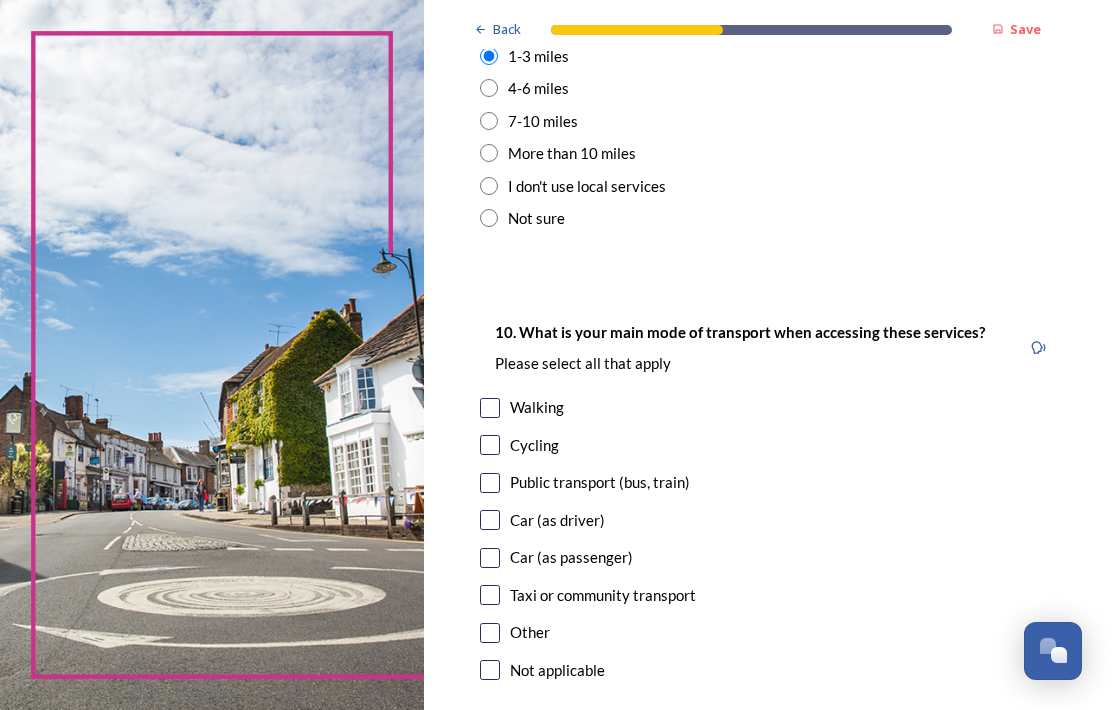 click on "10. What is your main mode of transport when accessing these services?  Please select all that apply Walking Cycling Public transport (bus, train) Car (as driver) Car (as passenger) Taxi or community transport Other Not applicable" at bounding box center [768, 503] 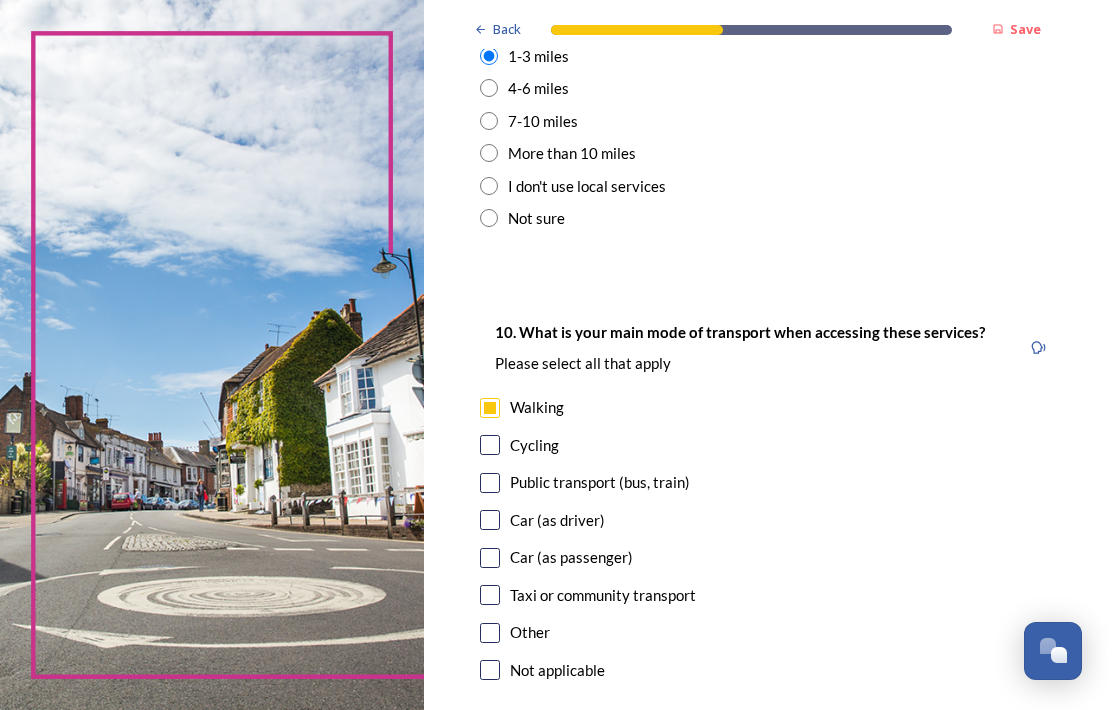 click at bounding box center [490, 483] 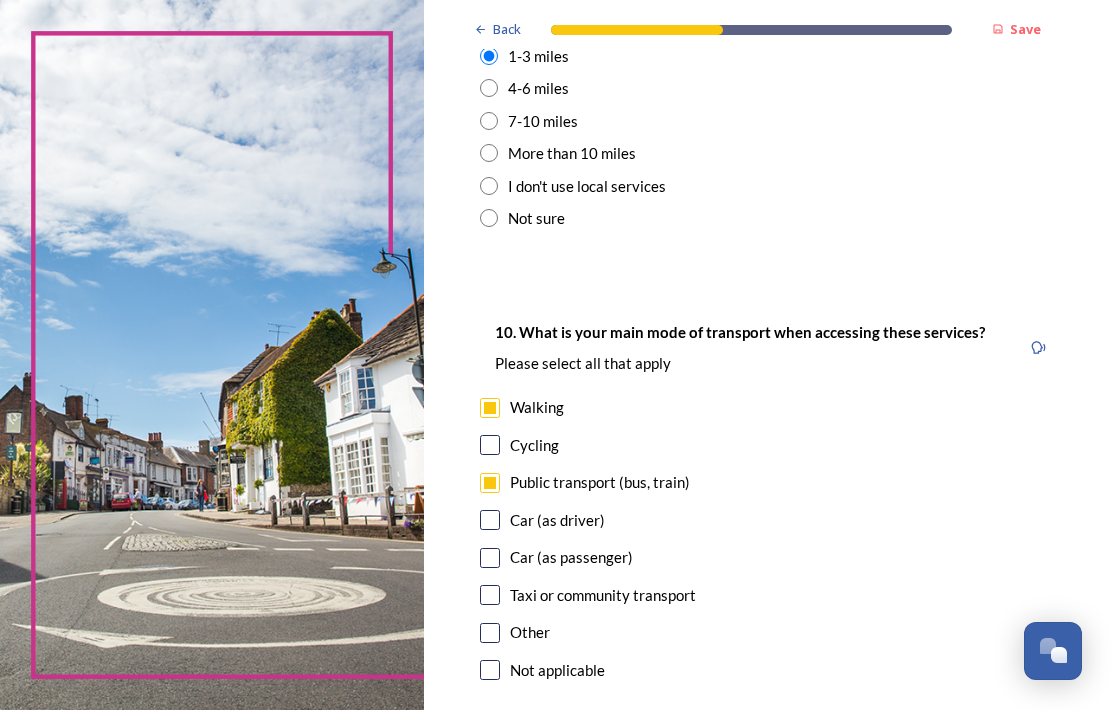 click at bounding box center [490, 520] 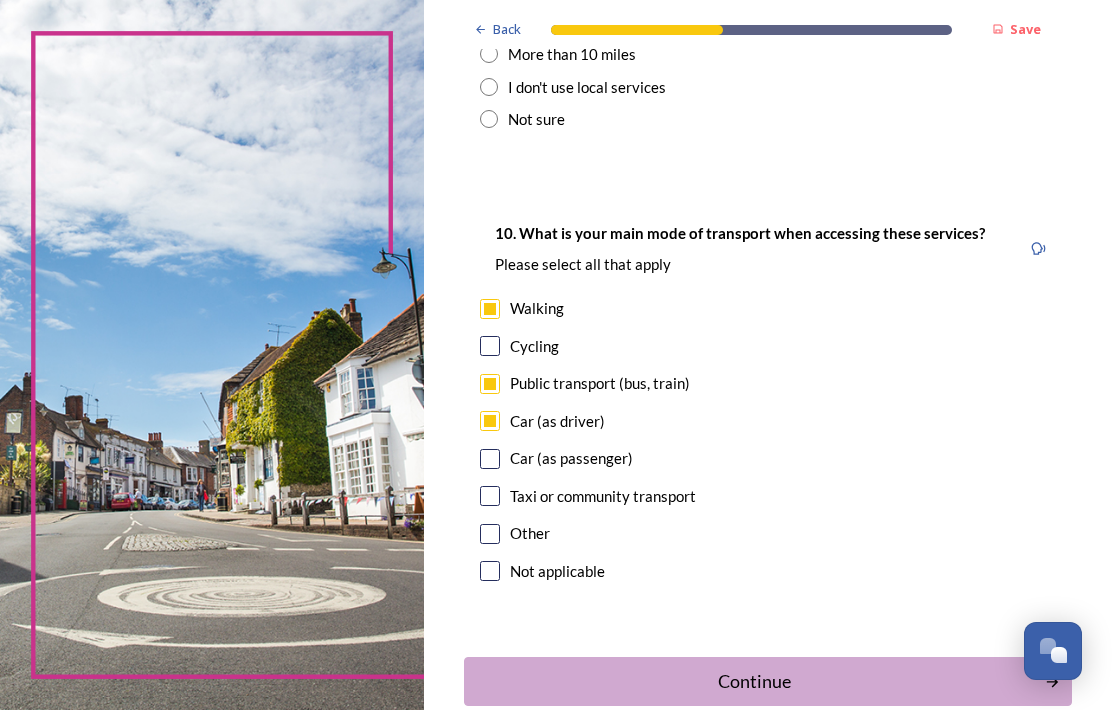 scroll, scrollTop: 1929, scrollLeft: 0, axis: vertical 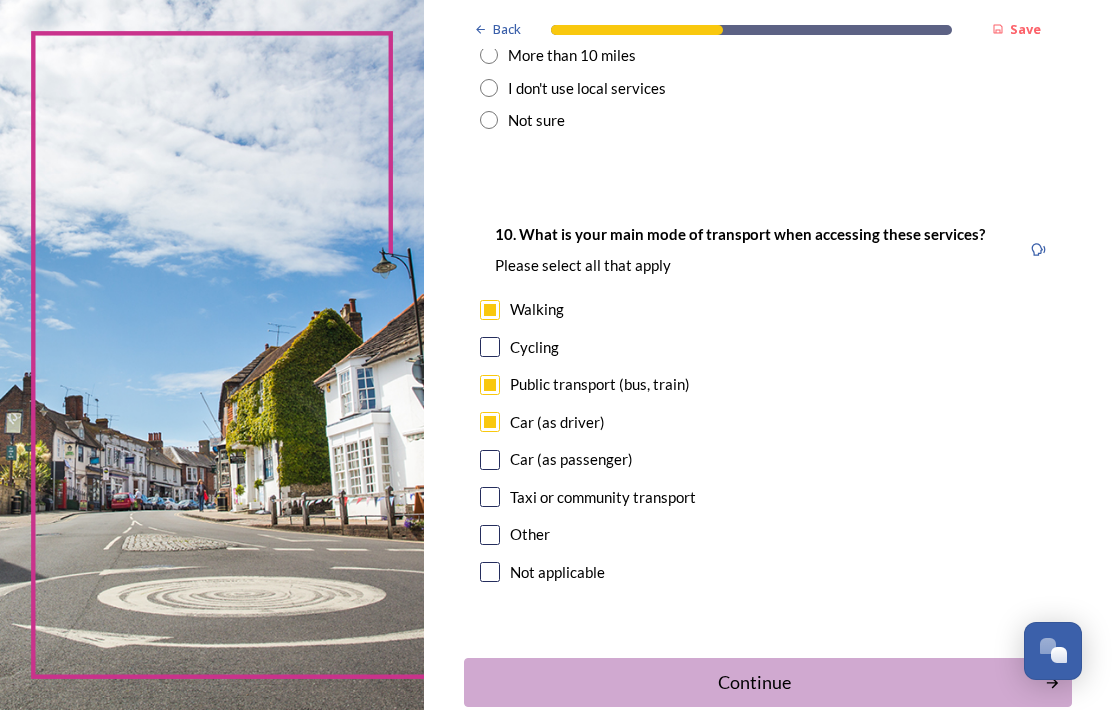 click on "Continue" at bounding box center [768, 682] 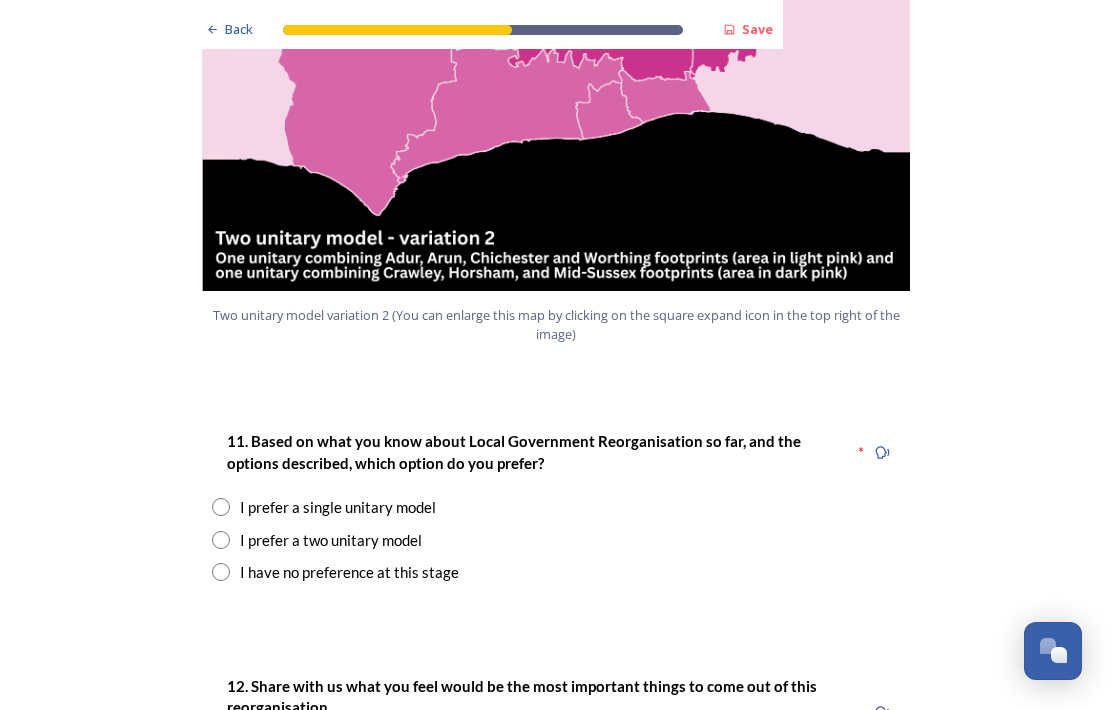 scroll, scrollTop: 2309, scrollLeft: 0, axis: vertical 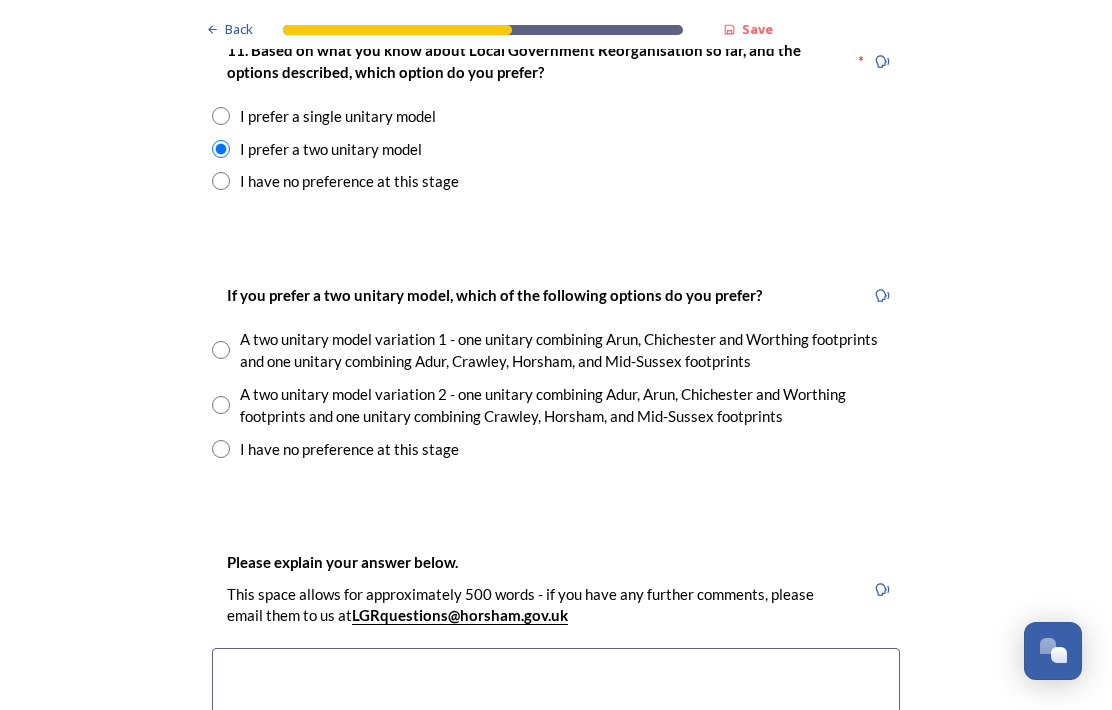 click at bounding box center [221, 405] 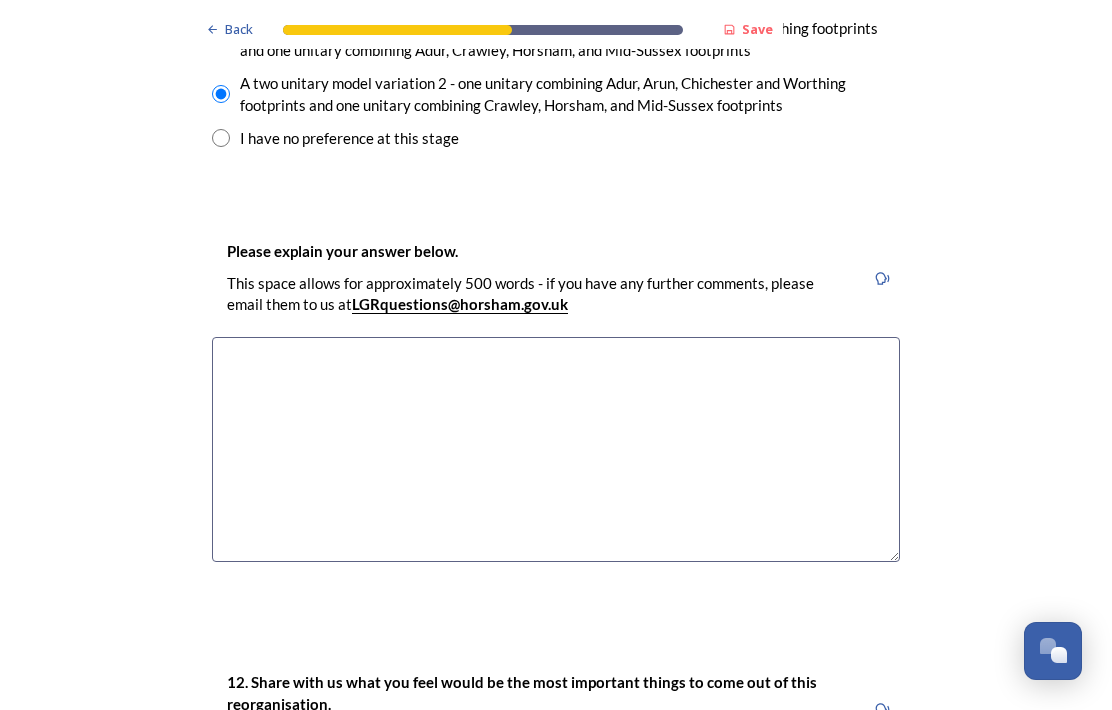 scroll, scrollTop: 3012, scrollLeft: 0, axis: vertical 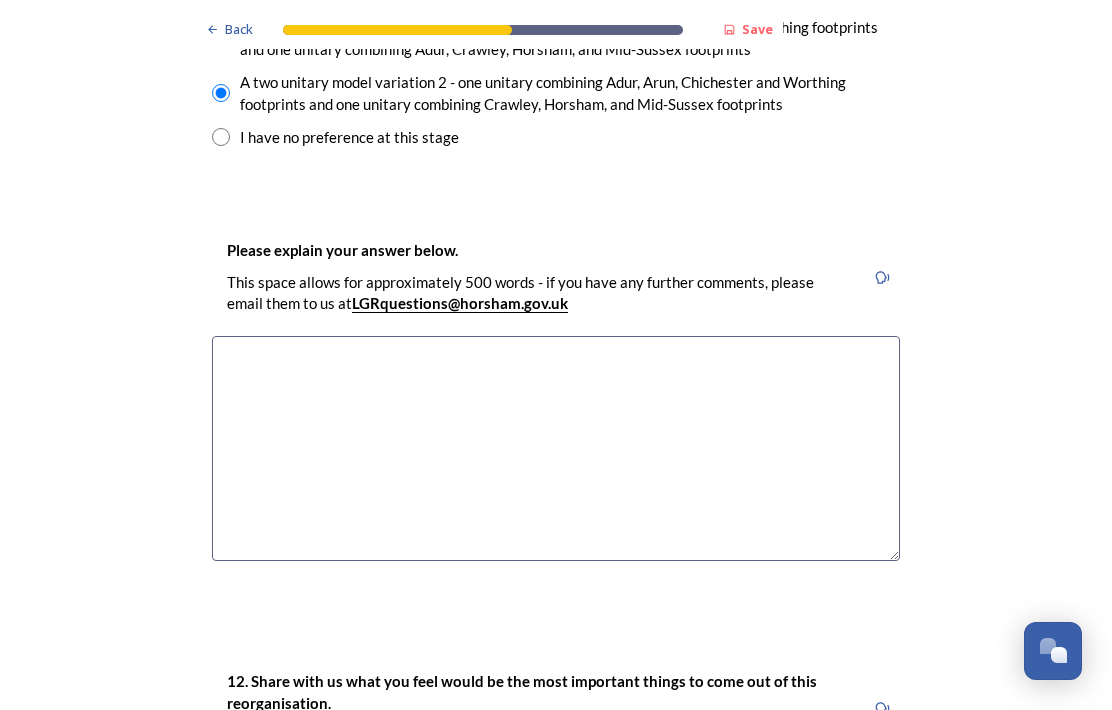 click at bounding box center [556, 448] 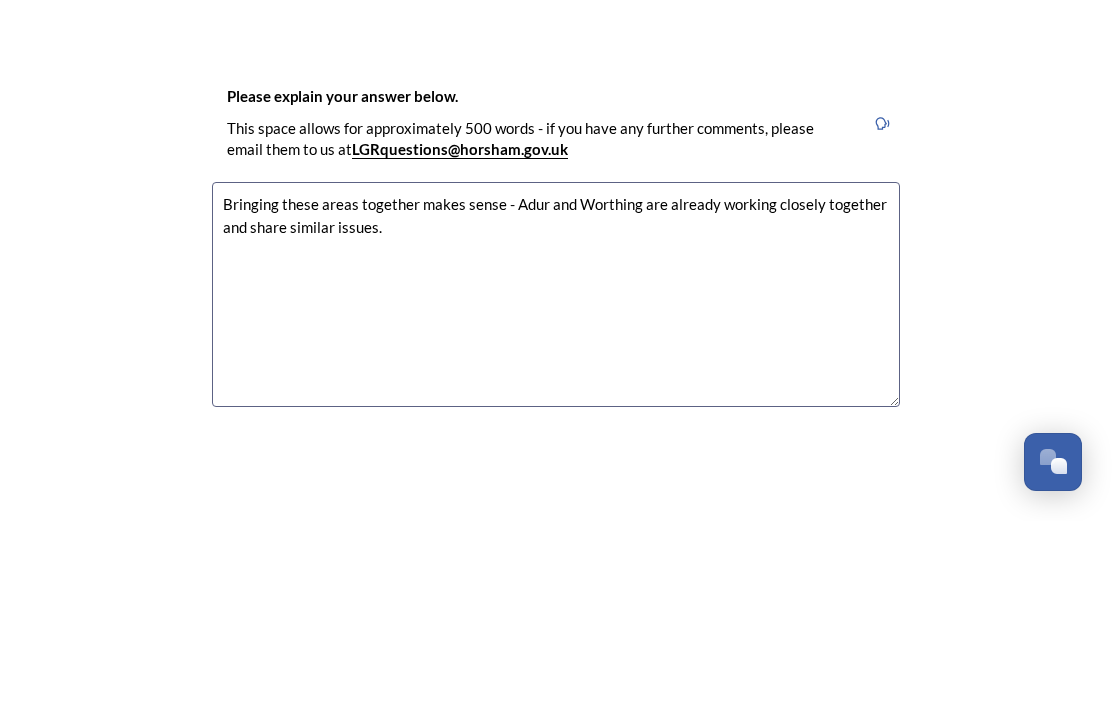 scroll, scrollTop: 2977, scrollLeft: 0, axis: vertical 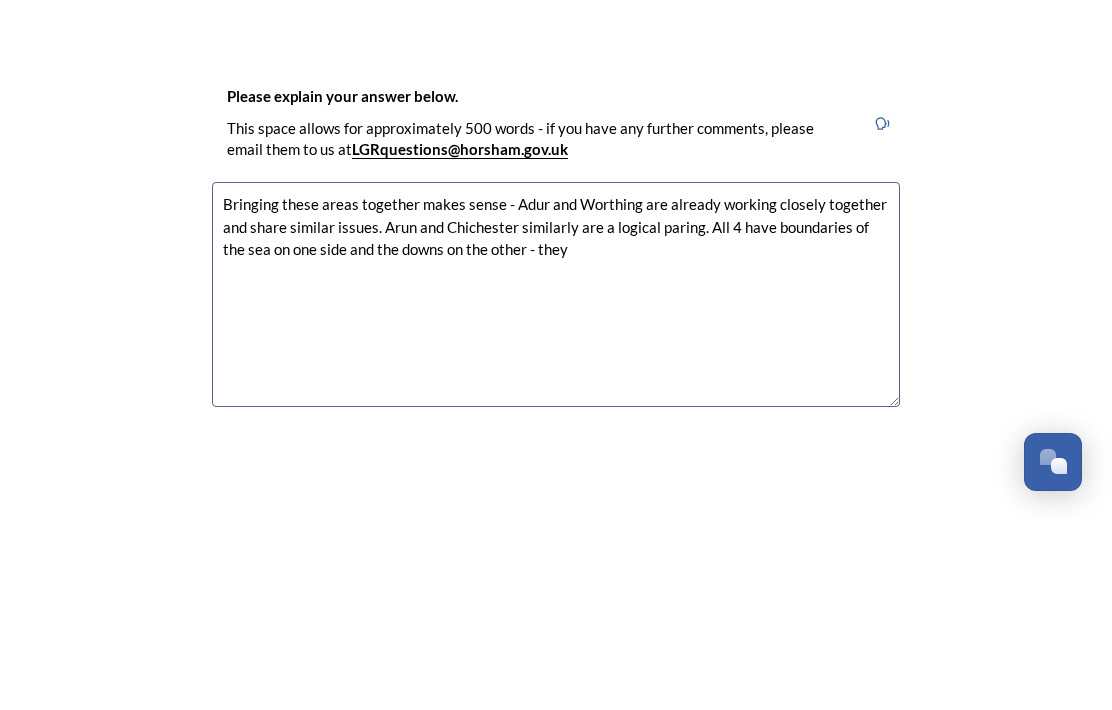 click on "Bringing these areas together makes sense - Adur and Worthing are already working closely together and share similar issues. Arun and Chichester similarly are a logical paring. All 4 have boundaries of the sea on one side and the downs on the other - they" at bounding box center [556, 483] 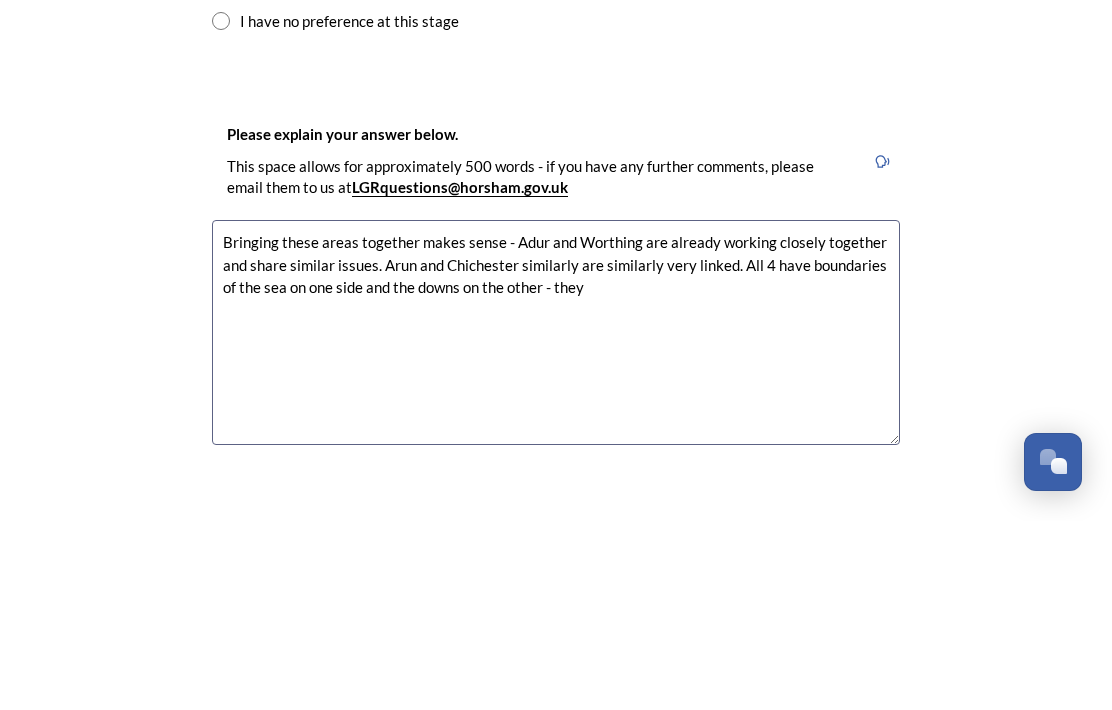 scroll, scrollTop: 2939, scrollLeft: 0, axis: vertical 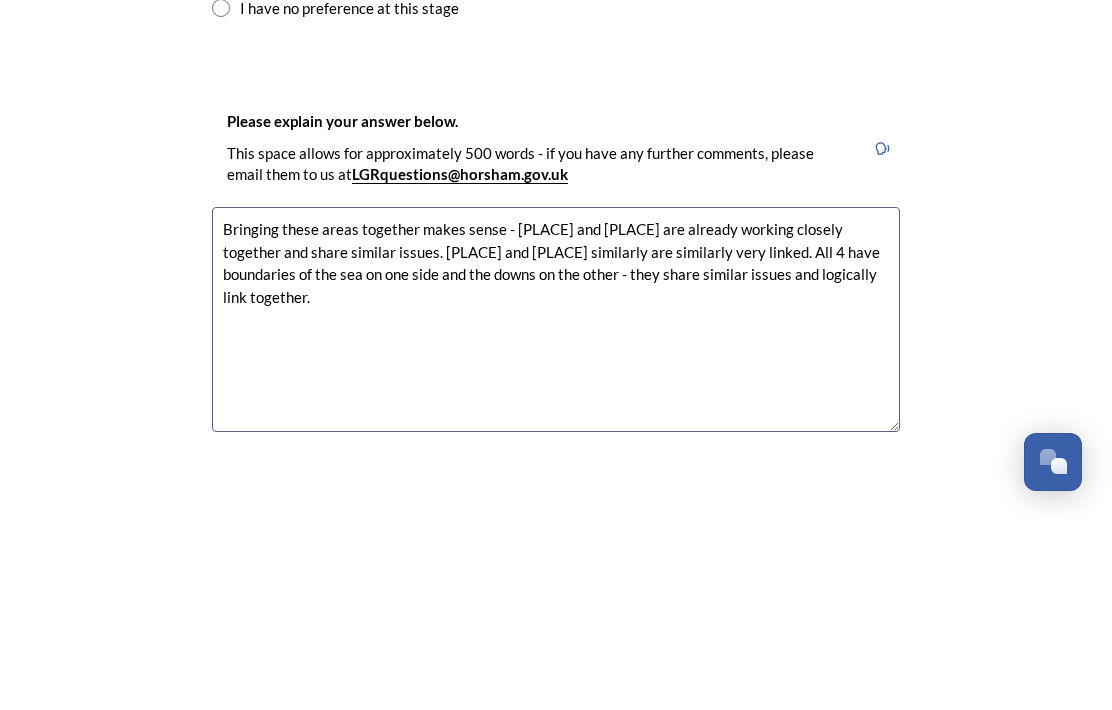 click on "Bringing these areas together makes sense - [PLACE] and [PLACE] are already working closely together and share similar issues. [PLACE] and [PLACE] similarly are similarly very linked. All 4 have boundaries of the sea on one side and the downs on the other - they share similar issues and logically link together." at bounding box center [556, 508] 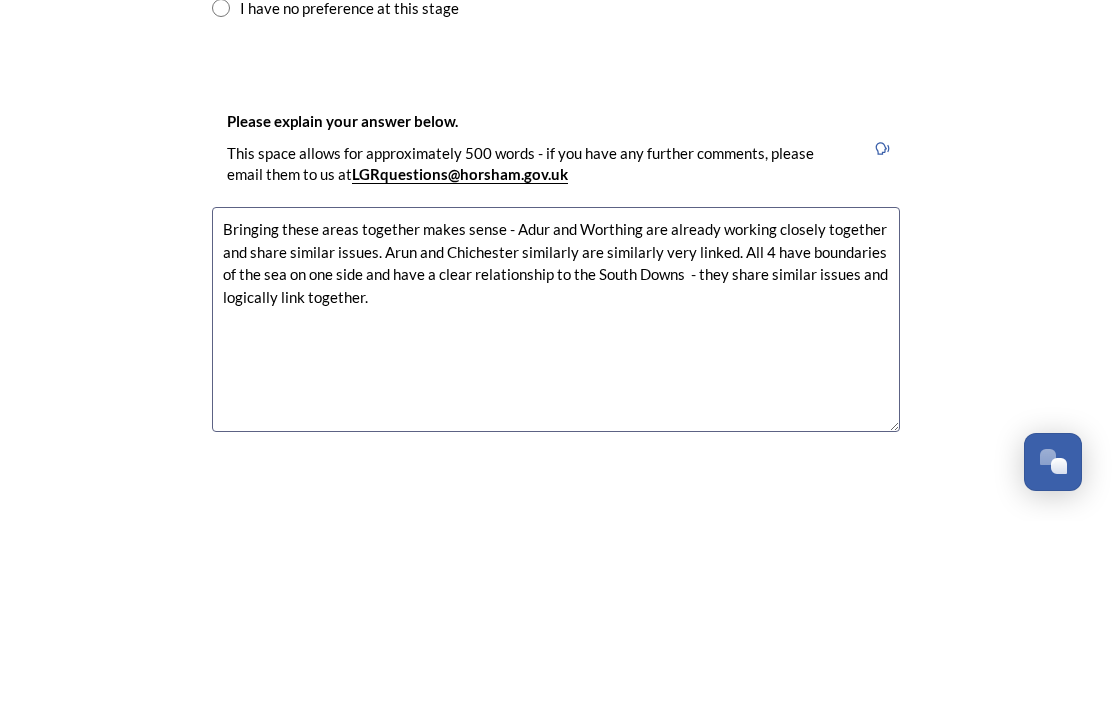click on "Bringing these areas together makes sense - Adur and Worthing are already working closely together and share similar issues. Arun and Chichester similarly are similarly very linked. All 4 have boundaries of the sea on one side and have a clear relationship to the South Downs  - they share similar issues and logically link together." at bounding box center (556, 508) 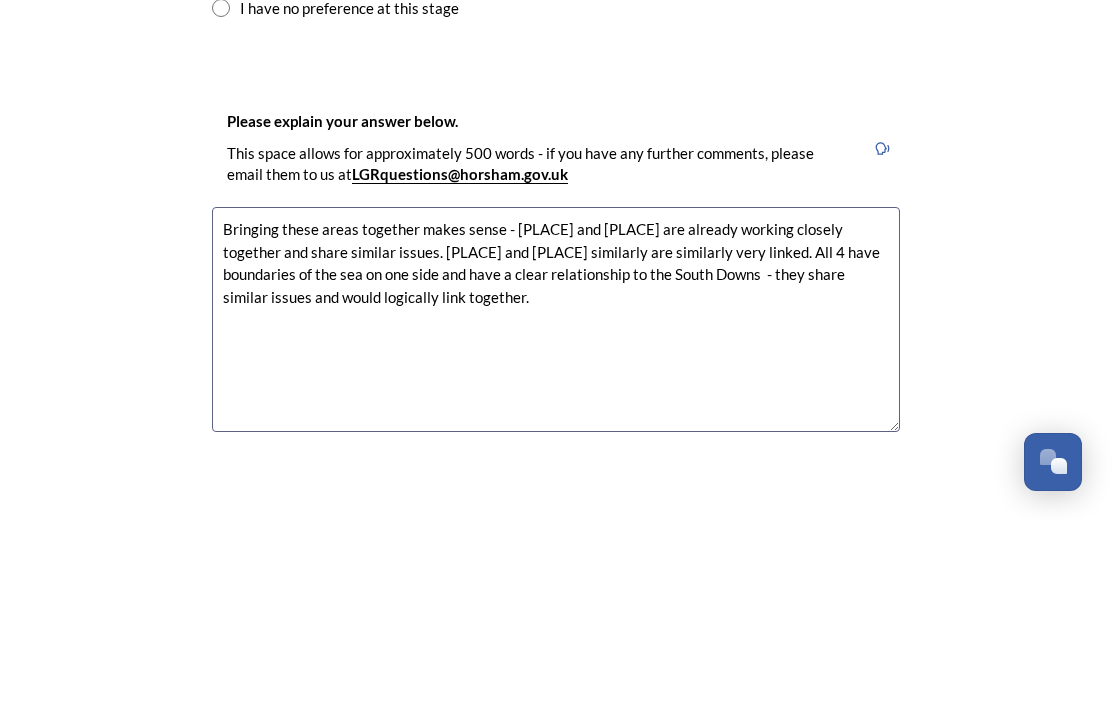click on "Bringing these areas together makes sense - [PLACE] and [PLACE] are already working closely together and share similar issues. [PLACE] and [PLACE] similarly are similarly very linked. All 4 have boundaries of the sea on one side and have a clear relationship to the South Downs  - they share similar issues and would logically link together." at bounding box center [556, 508] 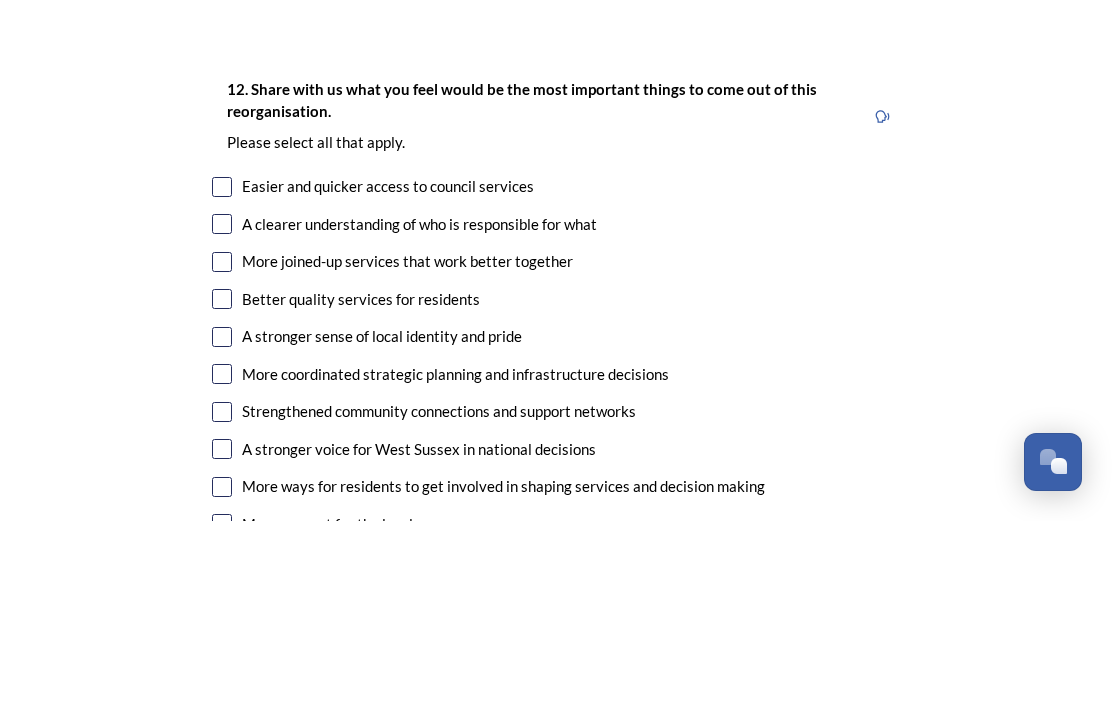 scroll, scrollTop: 3415, scrollLeft: 0, axis: vertical 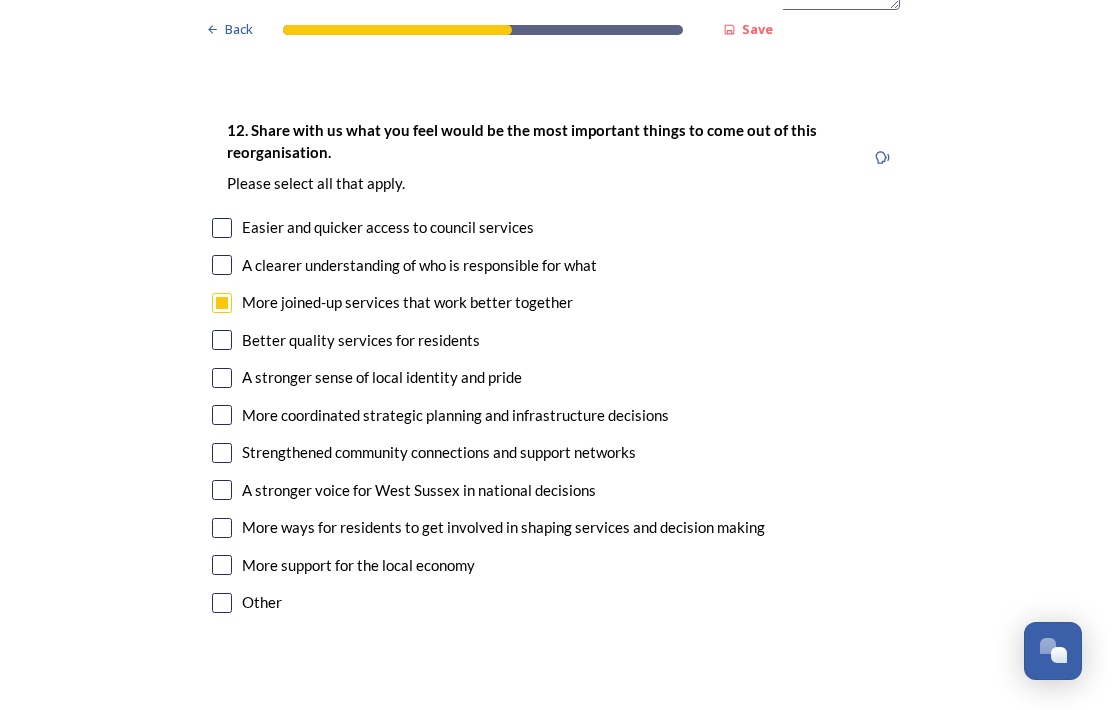 click at bounding box center [222, 378] 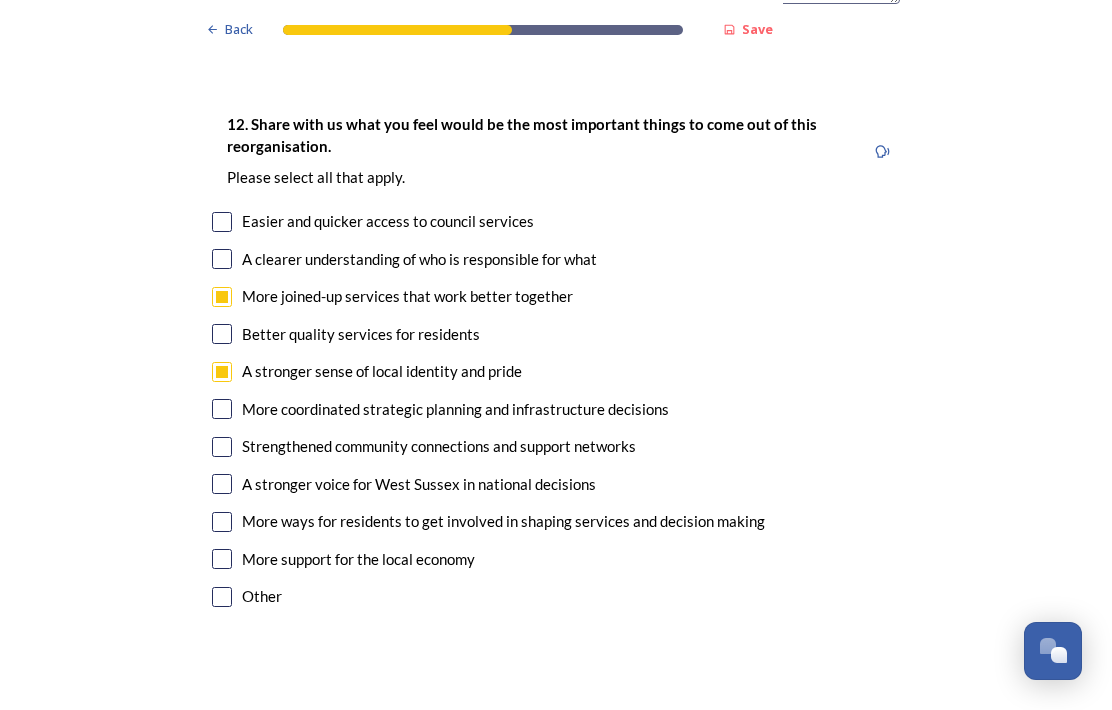 scroll, scrollTop: 3569, scrollLeft: 0, axis: vertical 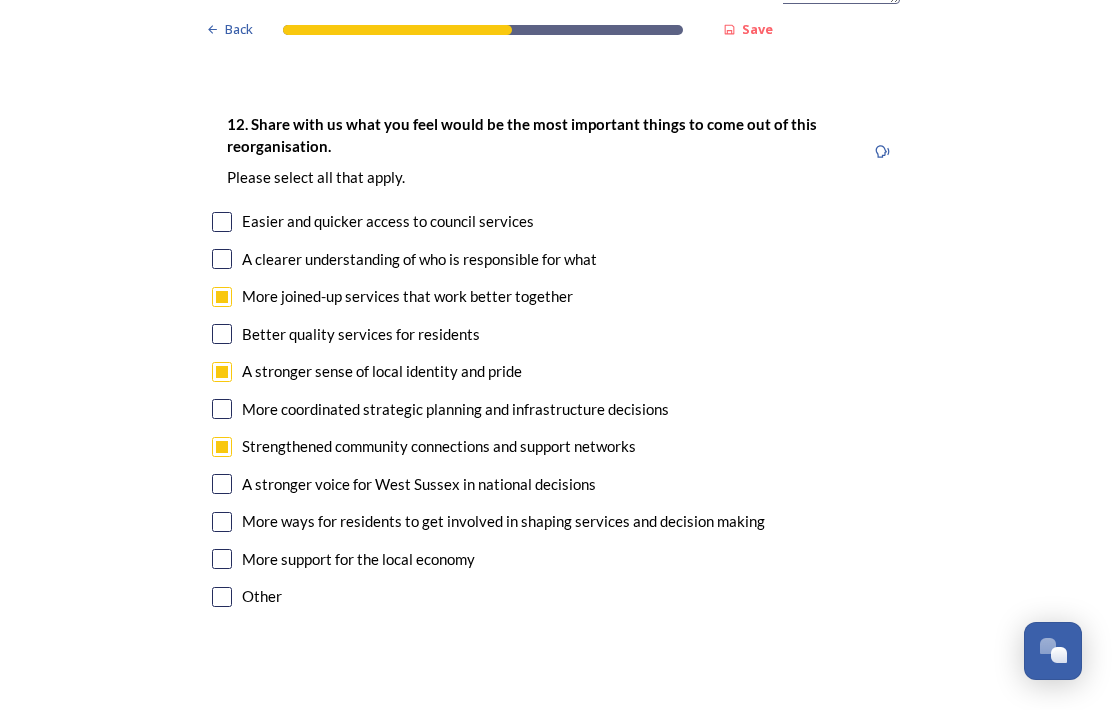 checkbox on "true" 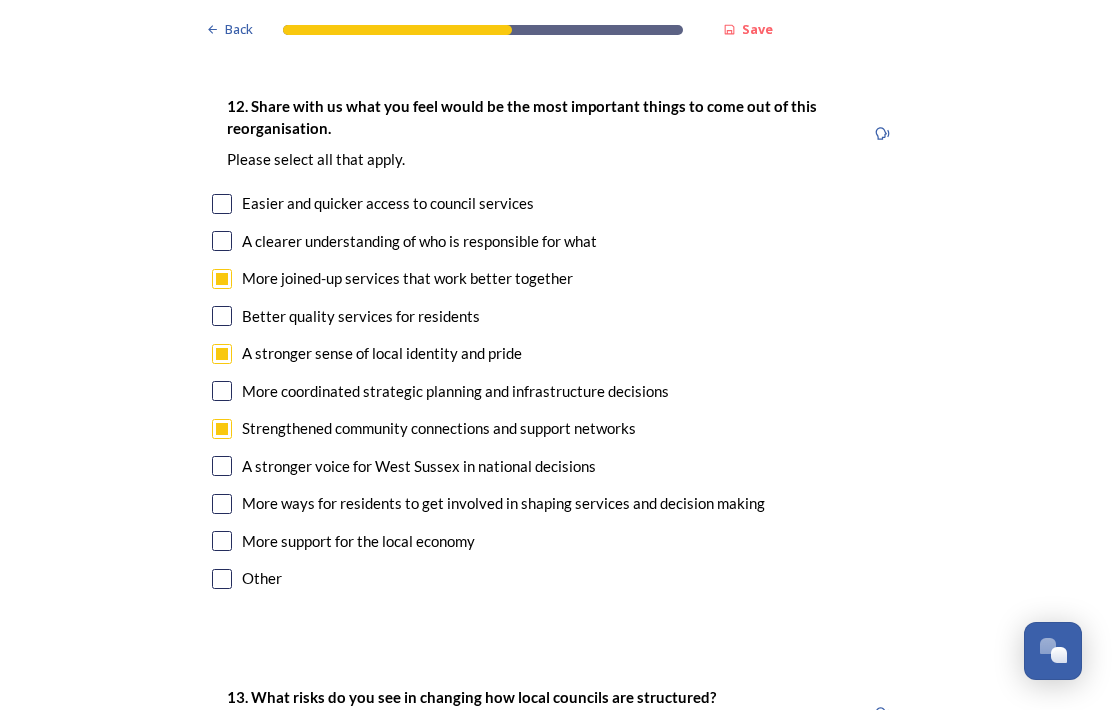 scroll, scrollTop: 3587, scrollLeft: 0, axis: vertical 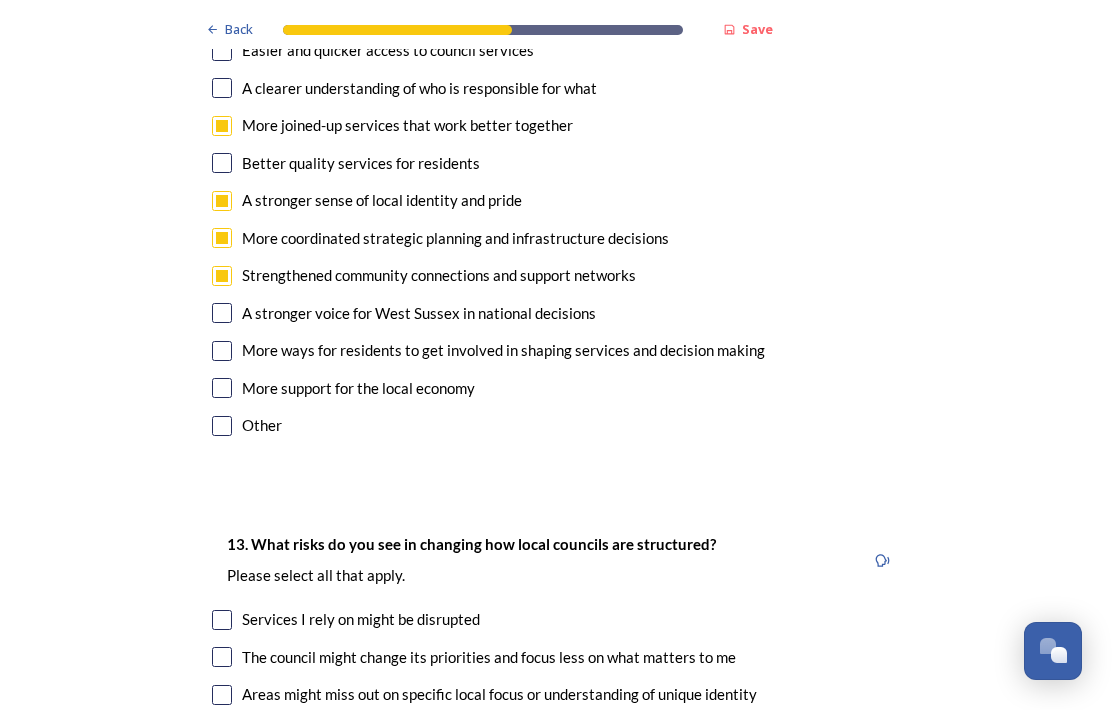 click at bounding box center [222, 388] 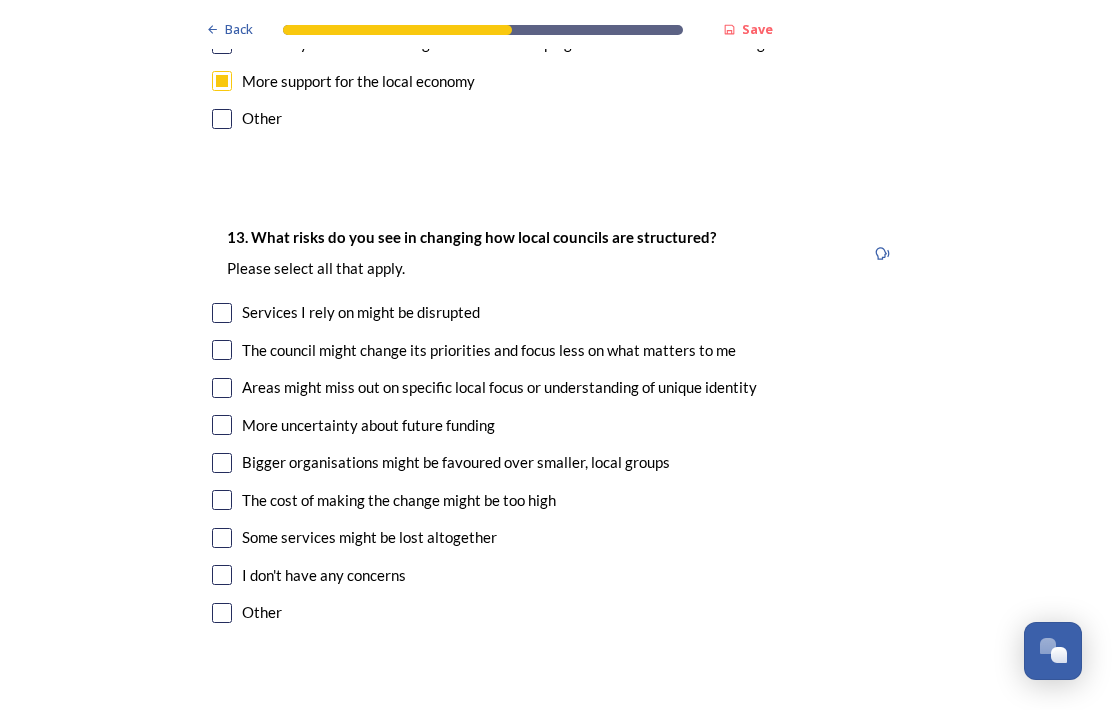 scroll, scrollTop: 4047, scrollLeft: 0, axis: vertical 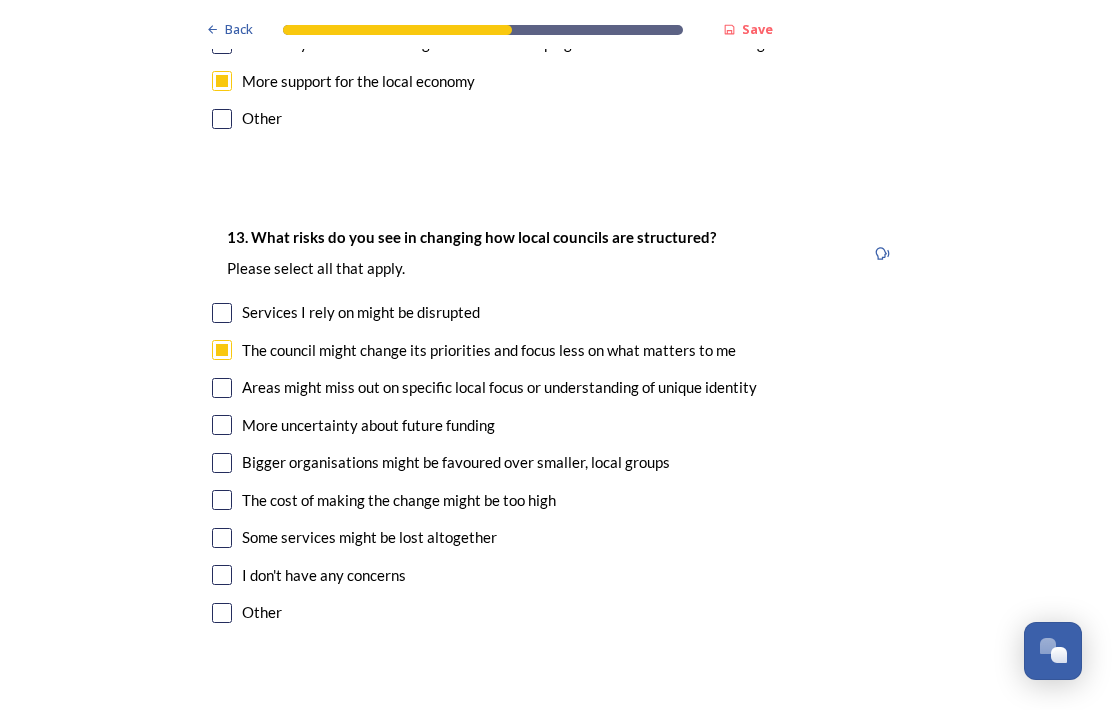 click at bounding box center [222, 388] 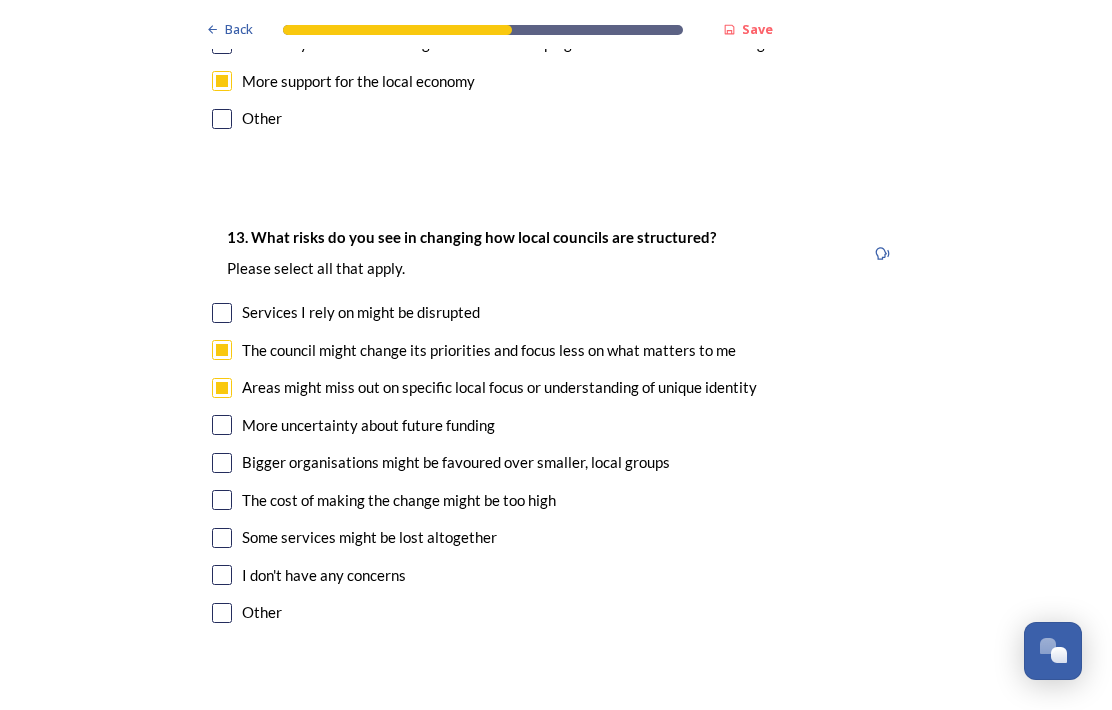 click at bounding box center [222, 463] 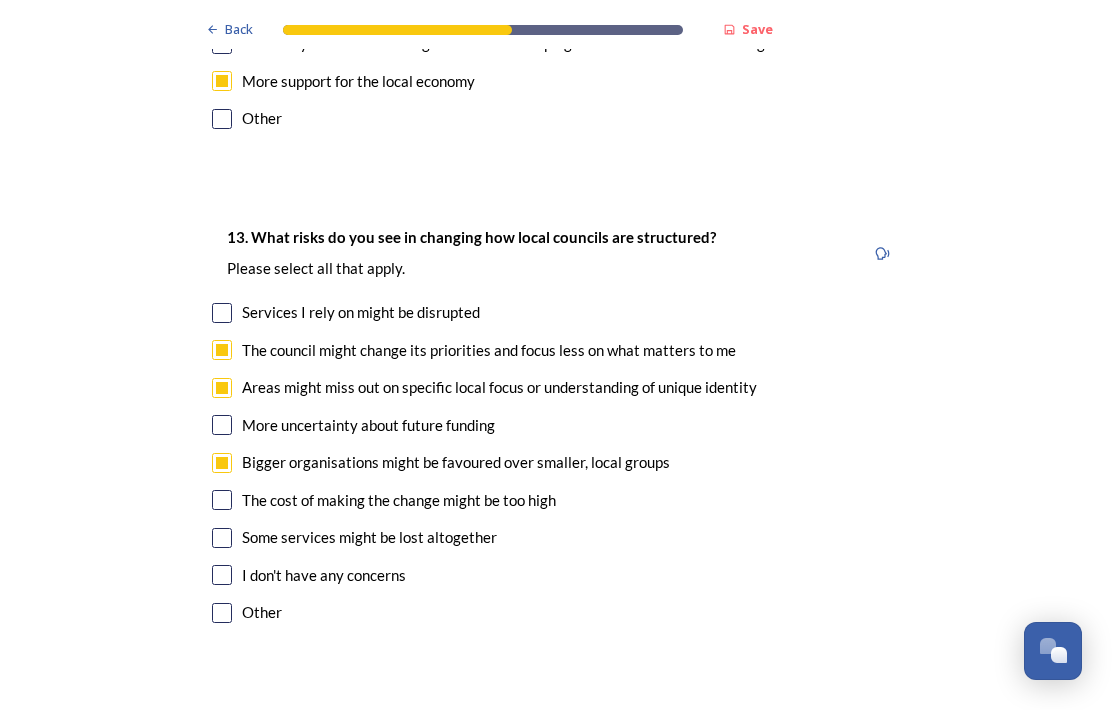 click at bounding box center [222, 425] 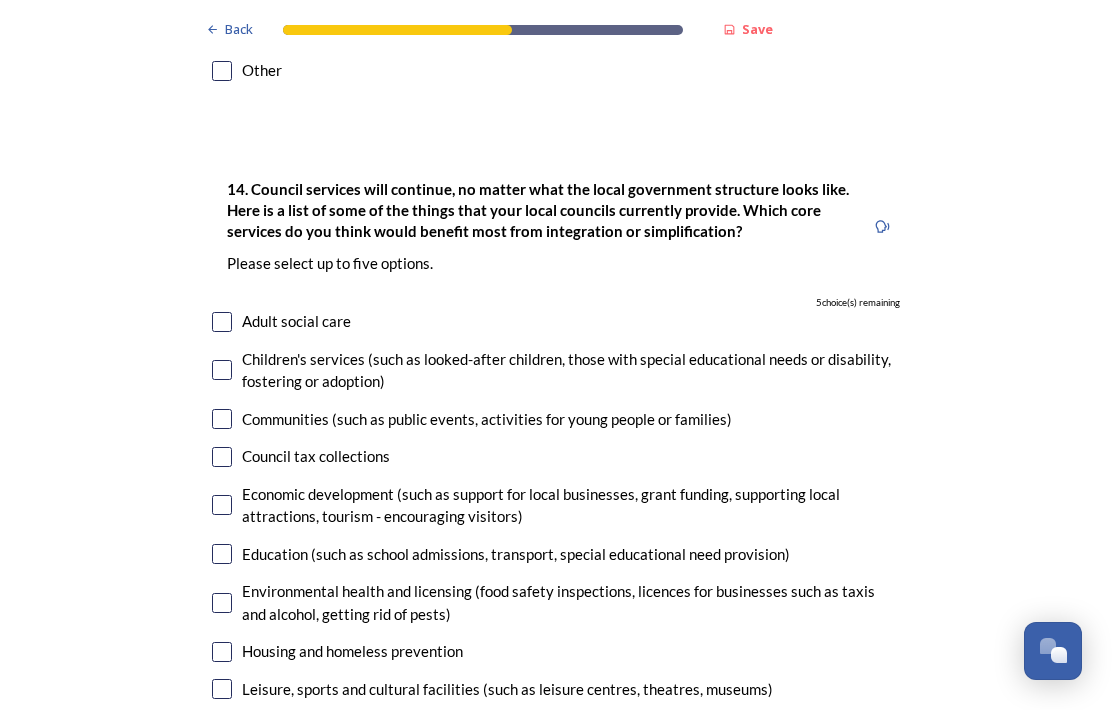 scroll, scrollTop: 4591, scrollLeft: 0, axis: vertical 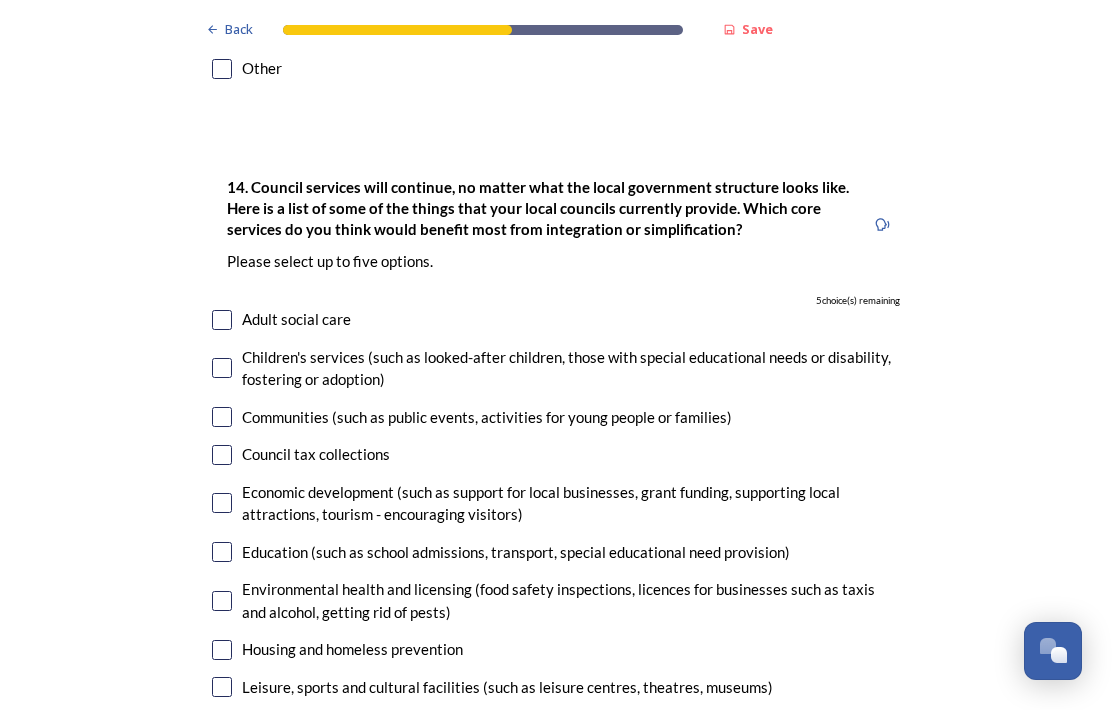click at bounding box center (222, 503) 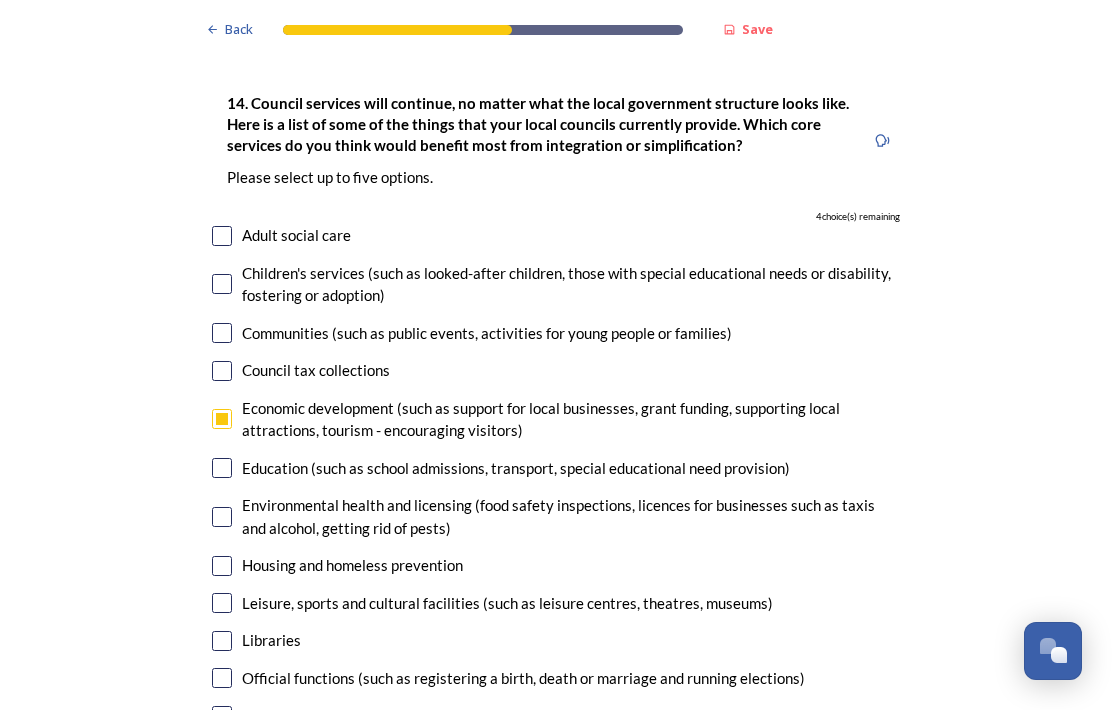 scroll, scrollTop: 4676, scrollLeft: 0, axis: vertical 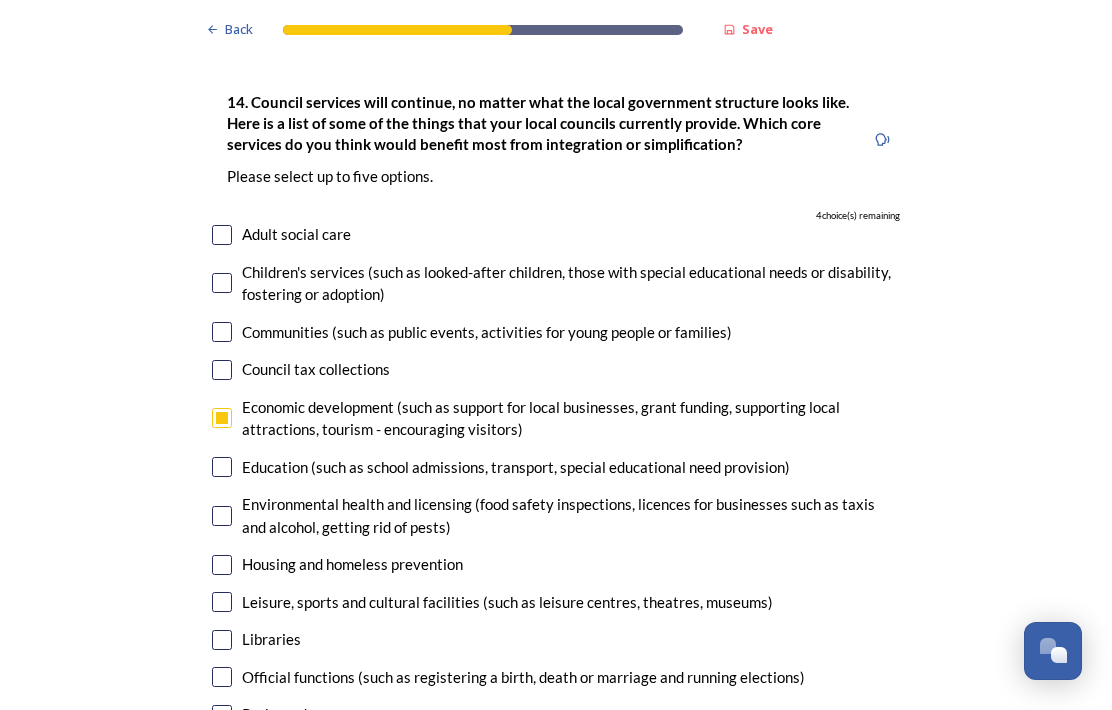 click at bounding box center [222, 467] 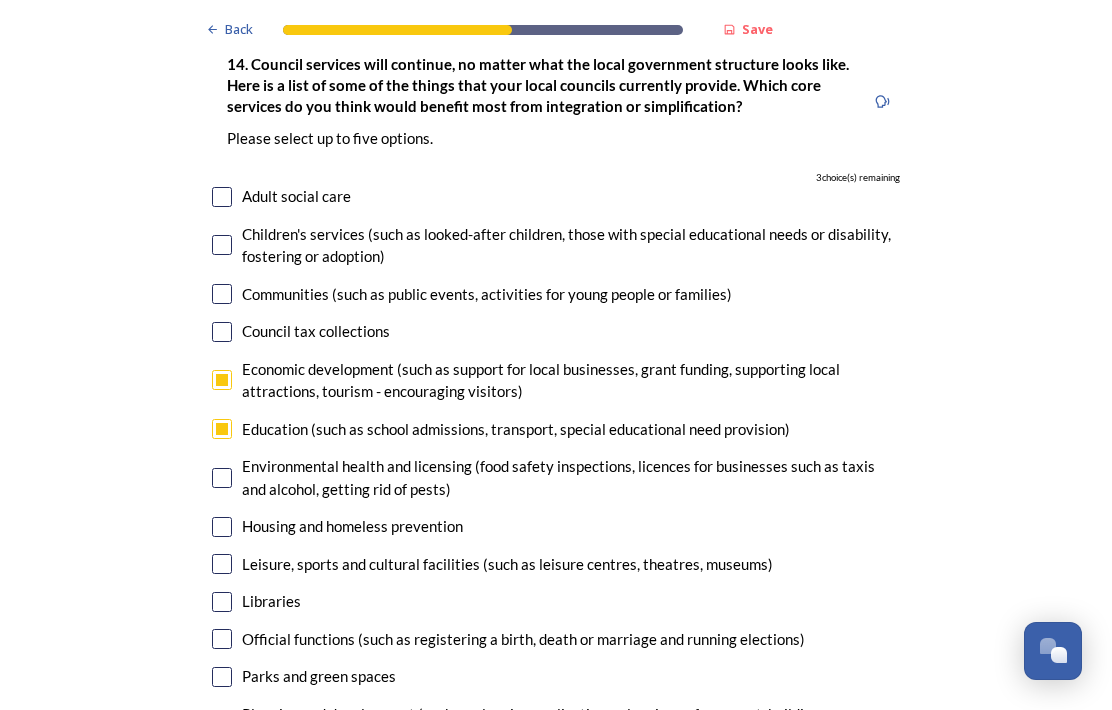 scroll, scrollTop: 4715, scrollLeft: 0, axis: vertical 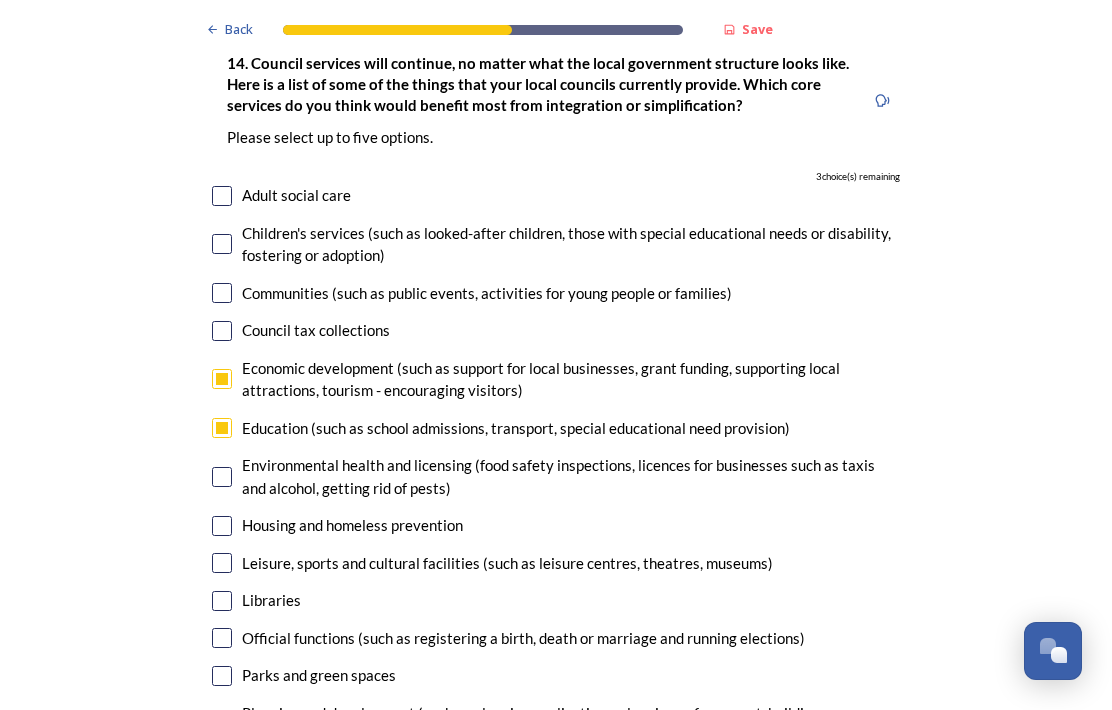 click at bounding box center [222, 526] 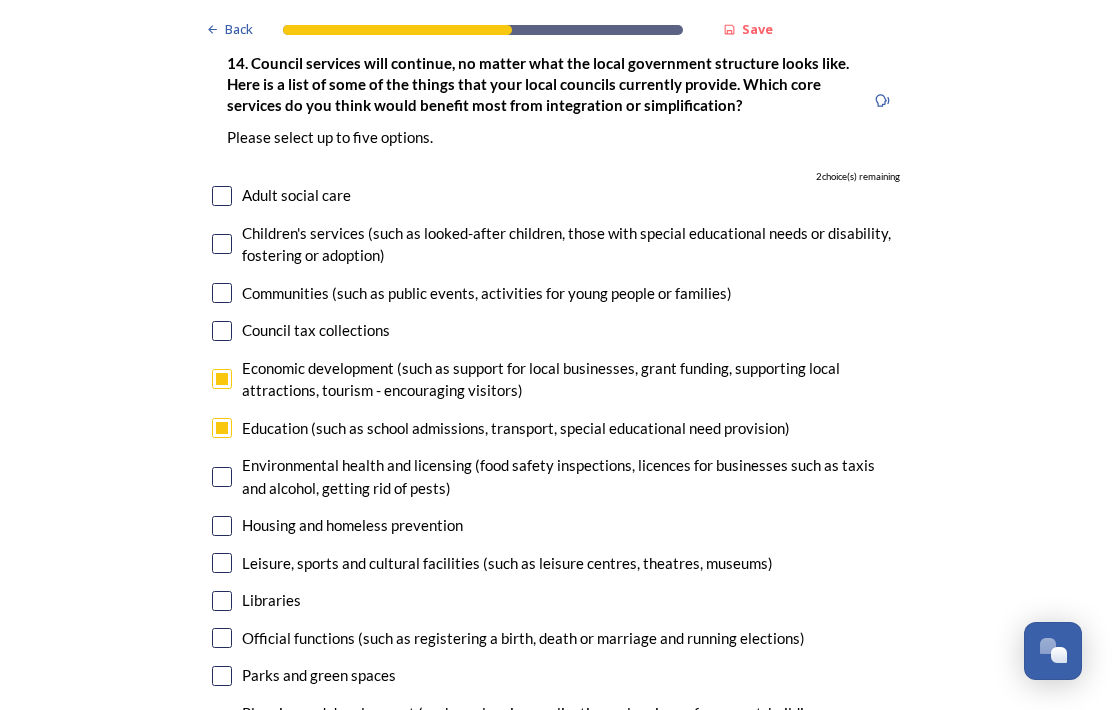 checkbox on "true" 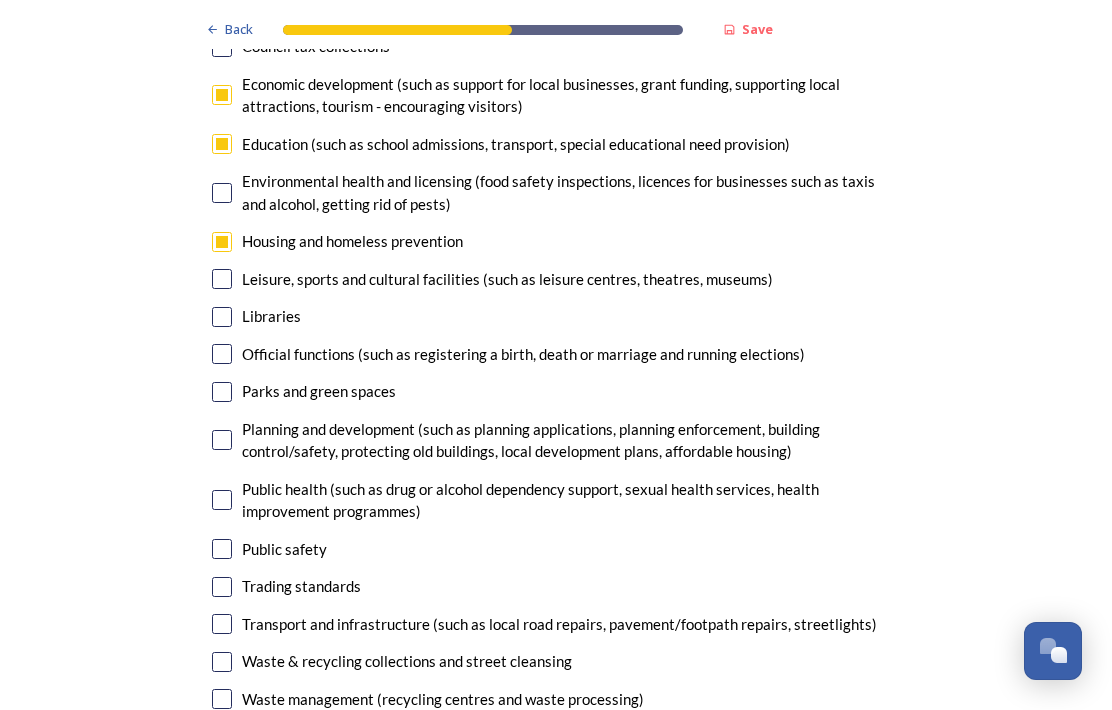 scroll, scrollTop: 5000, scrollLeft: 0, axis: vertical 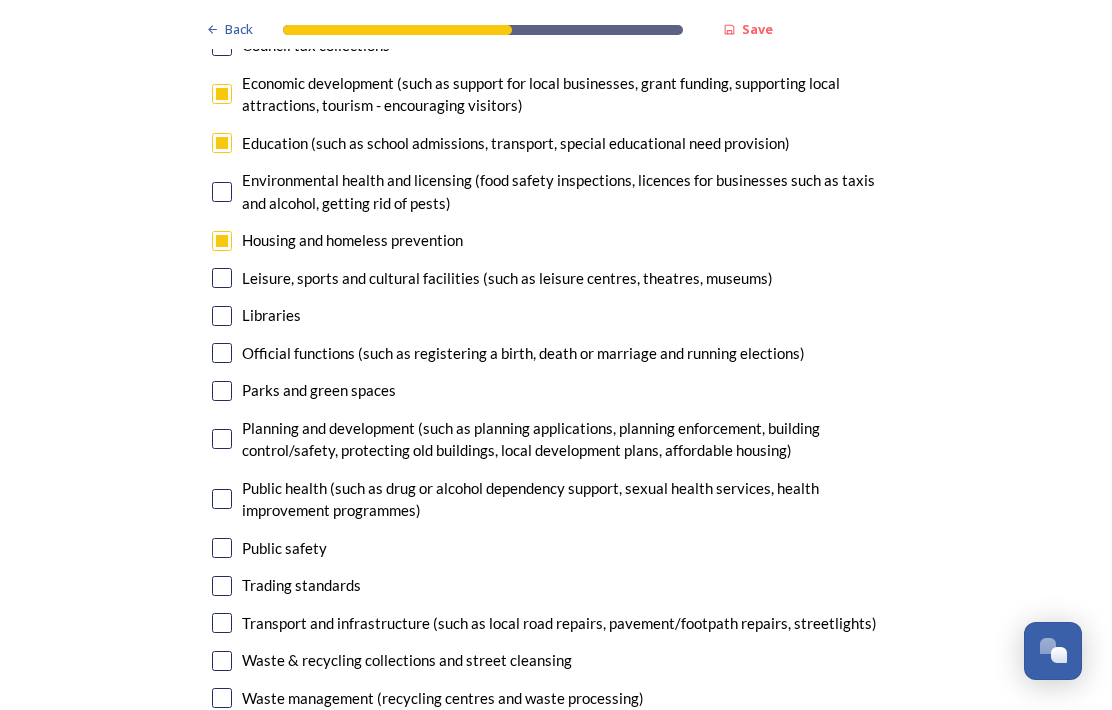 click at bounding box center [222, 439] 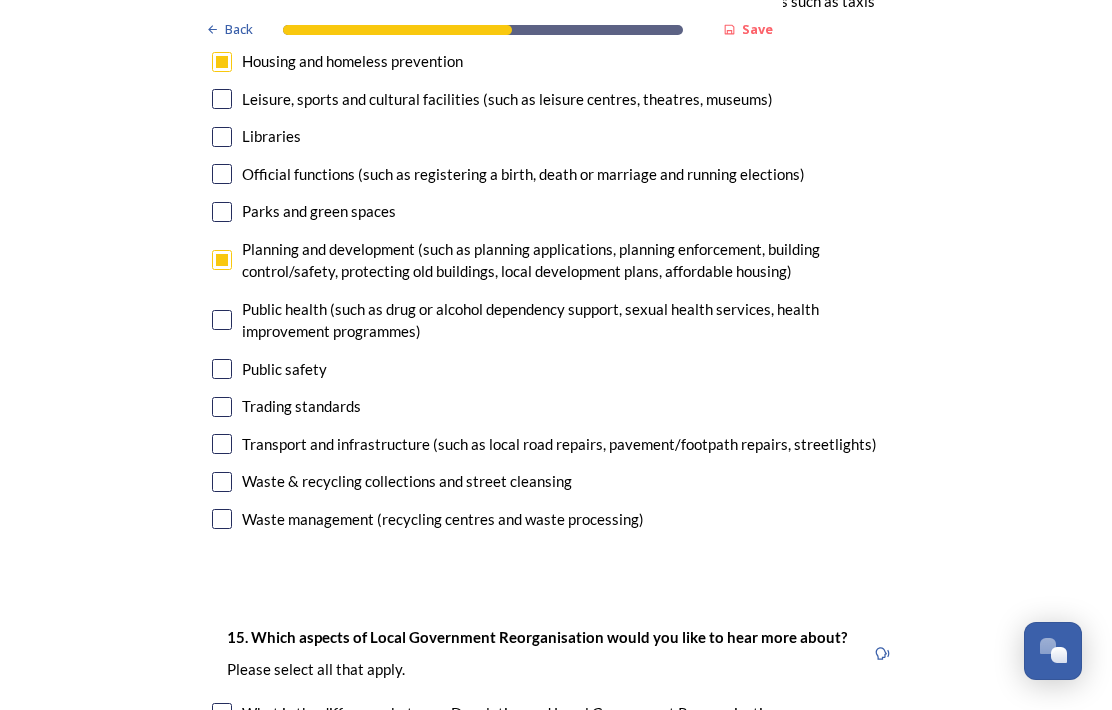scroll, scrollTop: 5180, scrollLeft: 0, axis: vertical 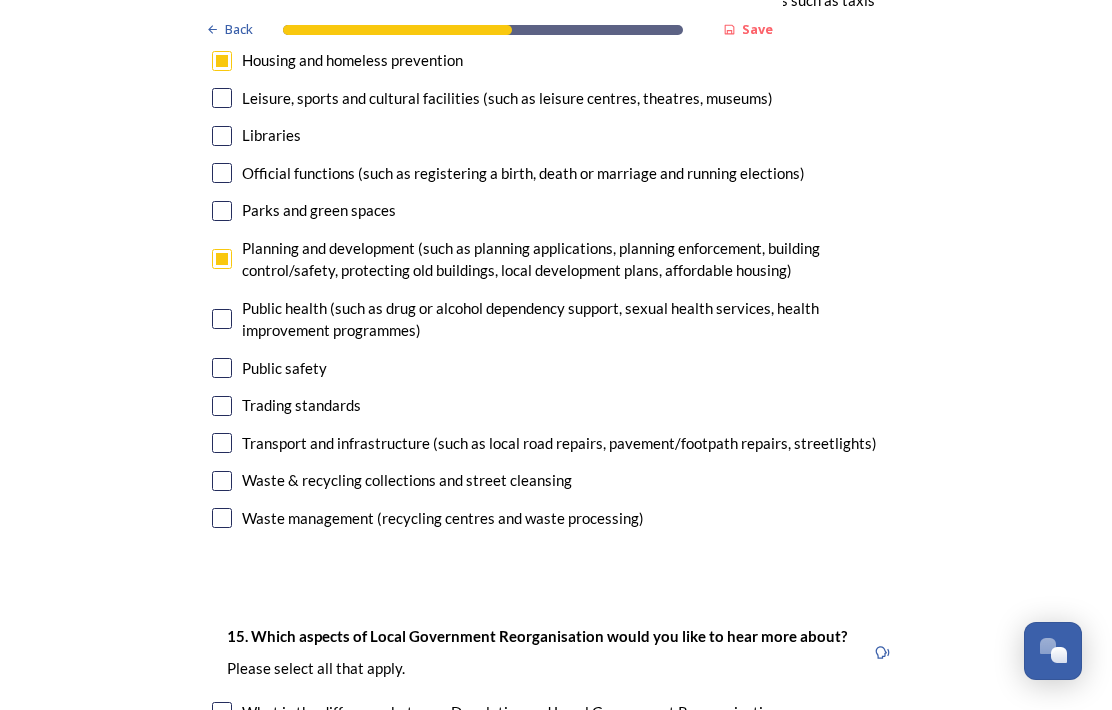click at bounding box center [222, 443] 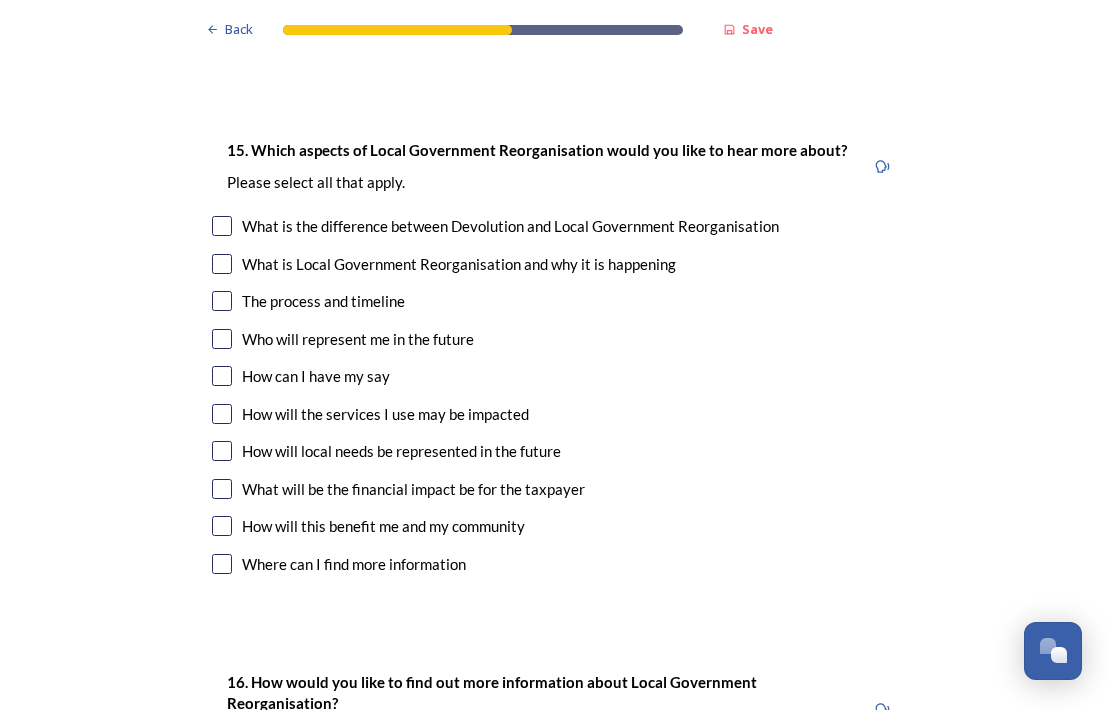scroll, scrollTop: 5666, scrollLeft: 0, axis: vertical 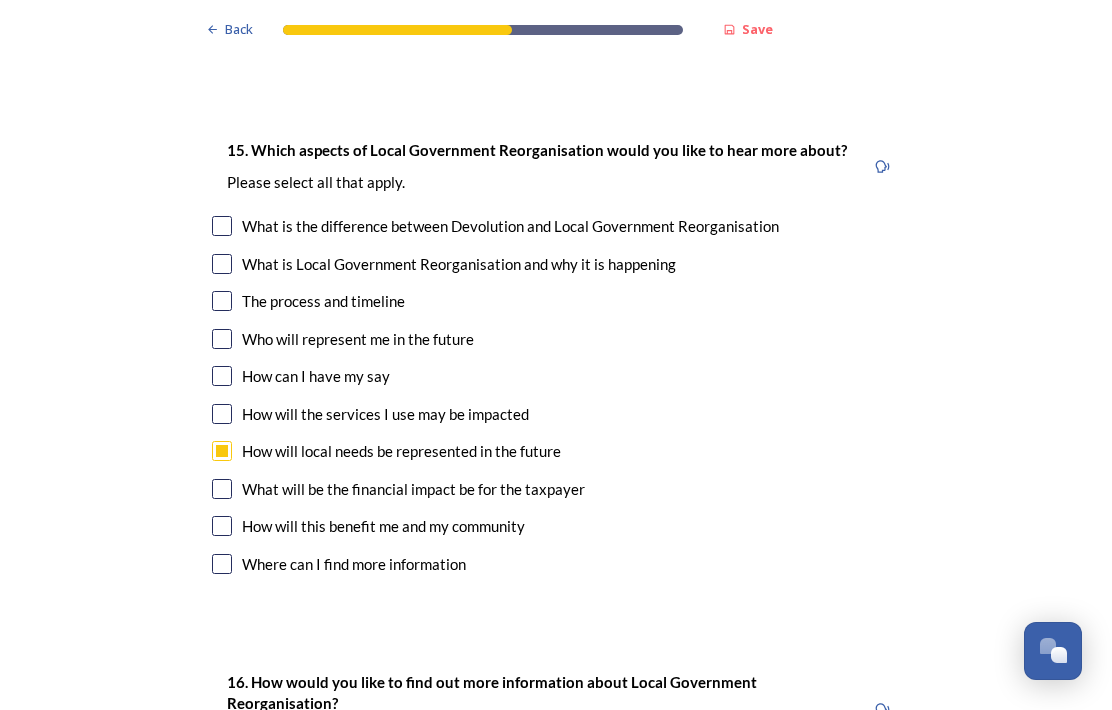 click at bounding box center [222, 489] 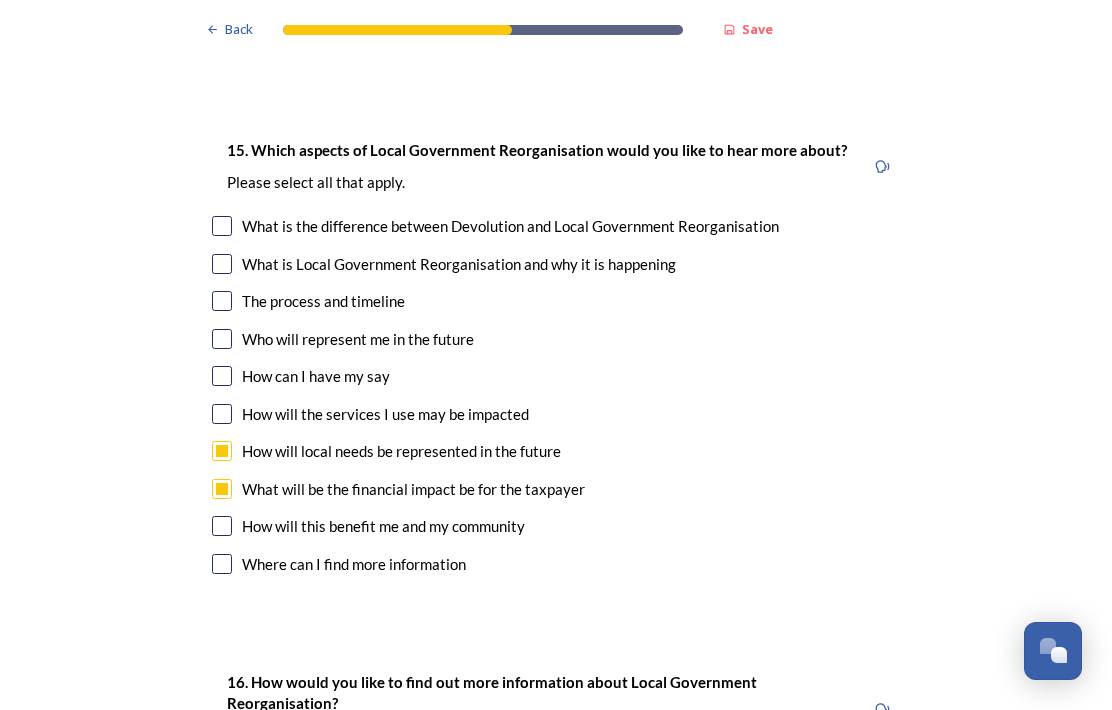 click at bounding box center (222, 526) 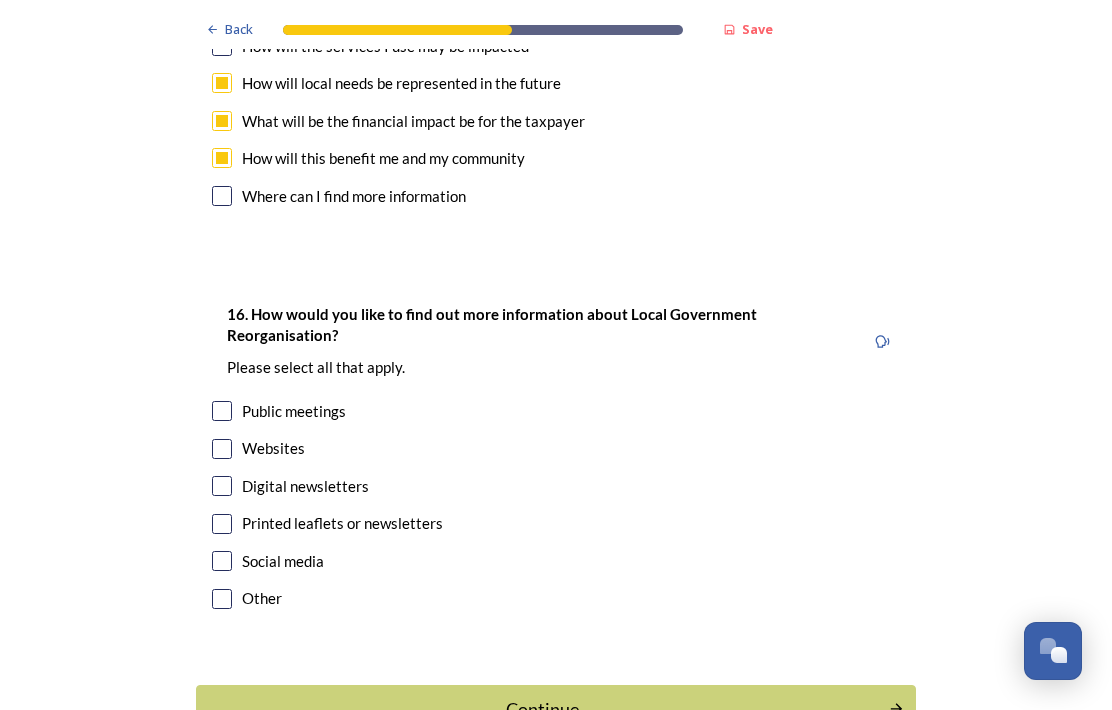 scroll, scrollTop: 6033, scrollLeft: 0, axis: vertical 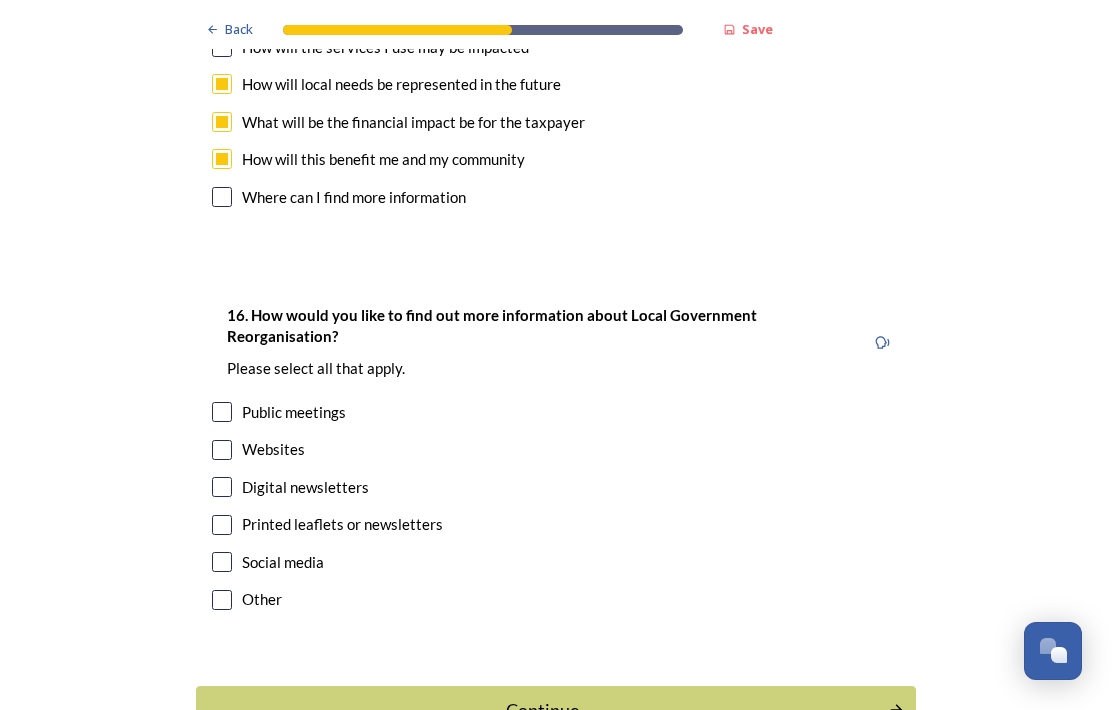 click at bounding box center (222, 450) 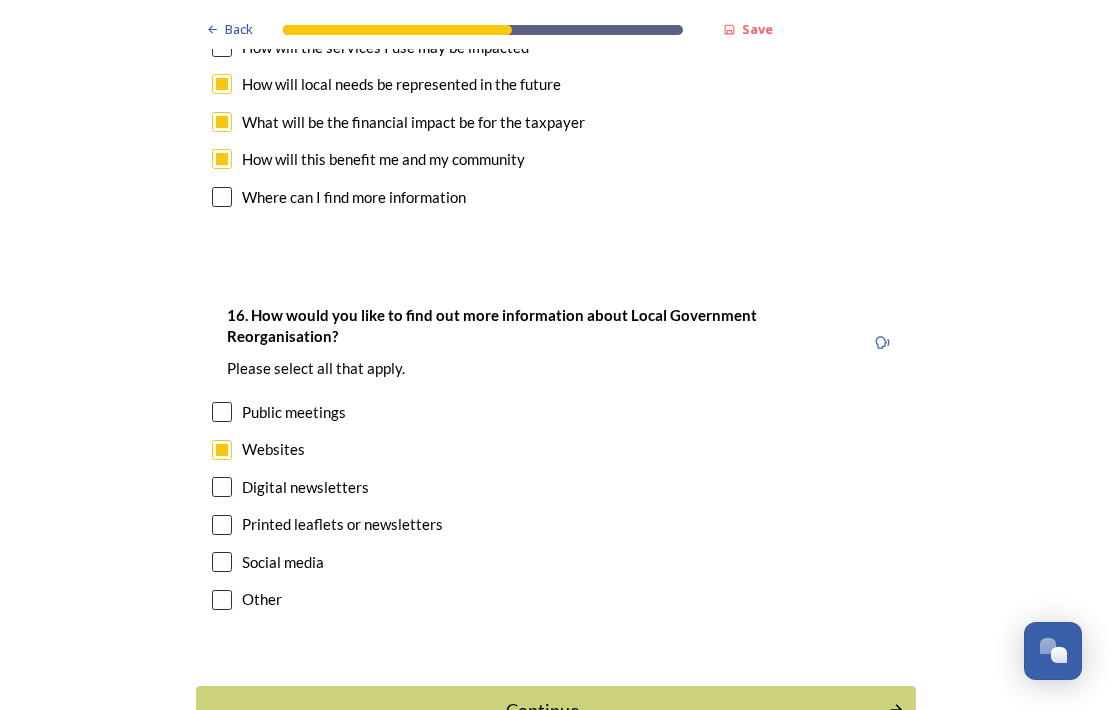 click on "Continue" at bounding box center (542, 710) 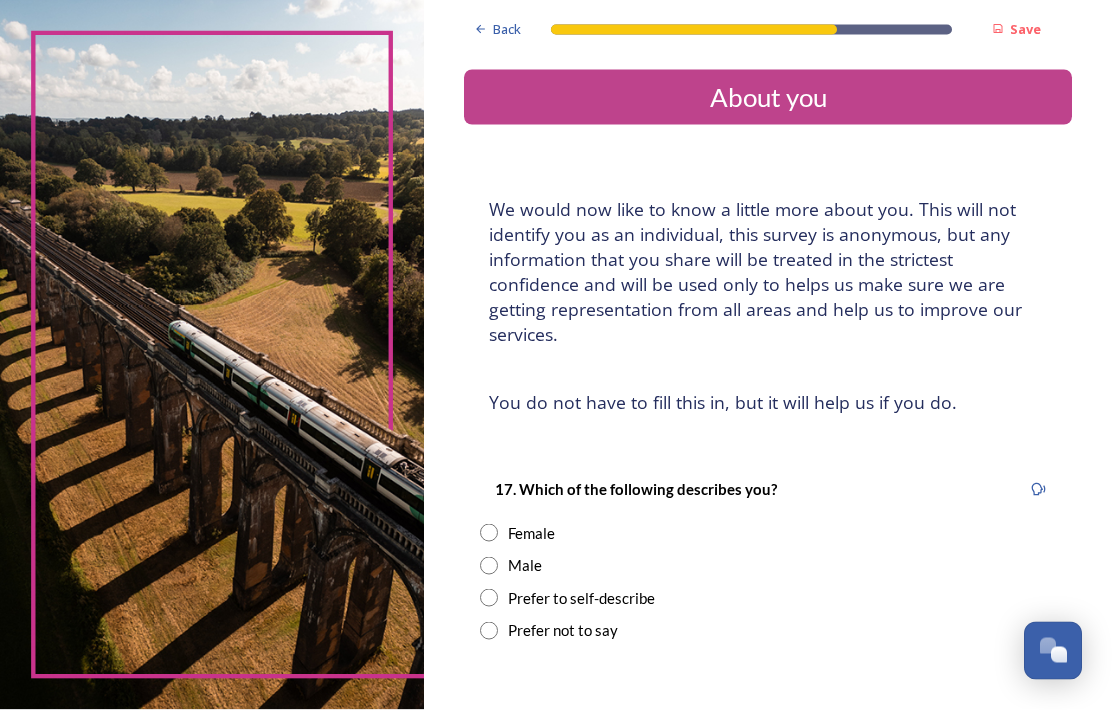 scroll, scrollTop: 82, scrollLeft: 0, axis: vertical 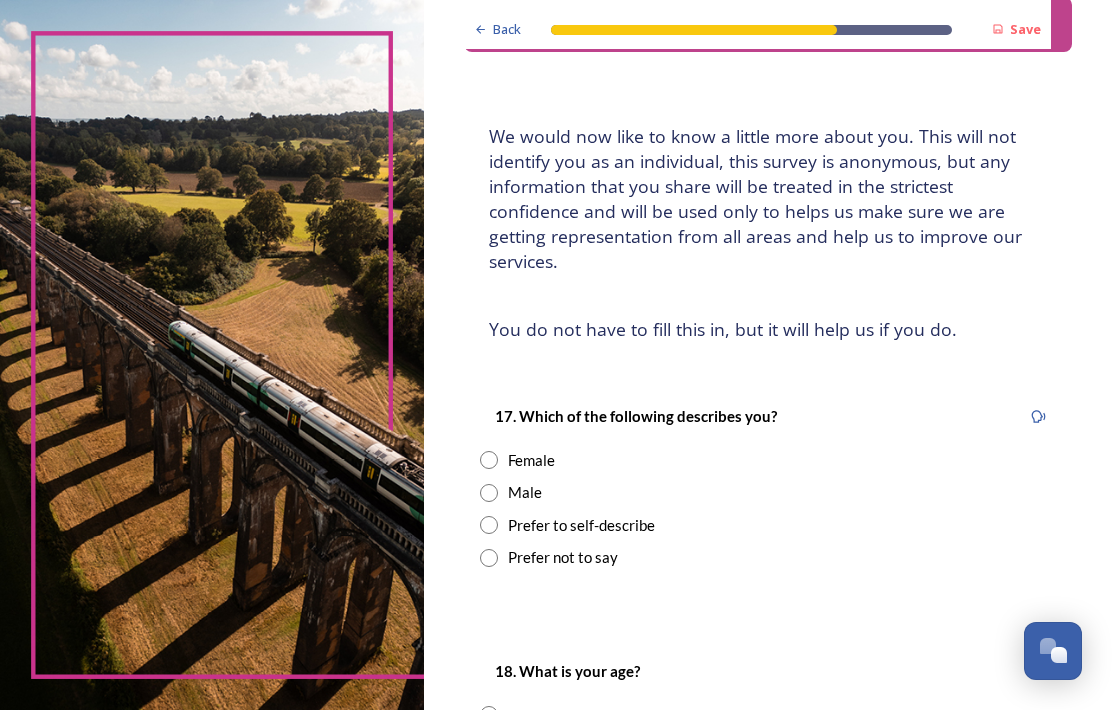 click on "Female" at bounding box center (768, 460) 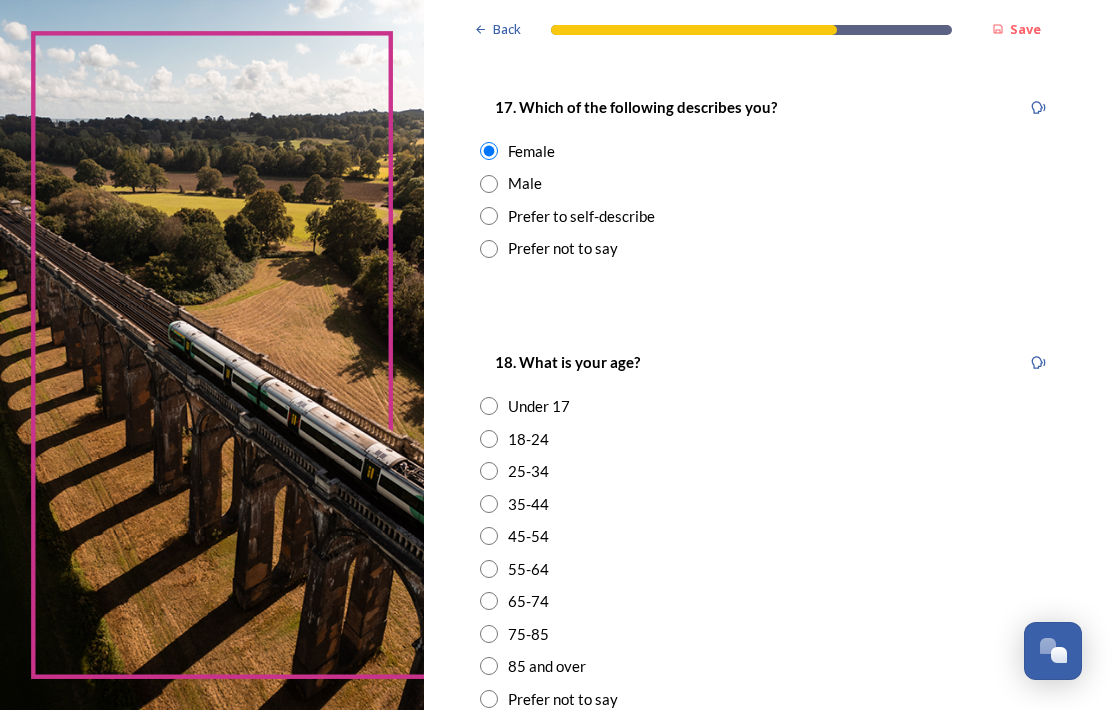 scroll, scrollTop: 382, scrollLeft: 0, axis: vertical 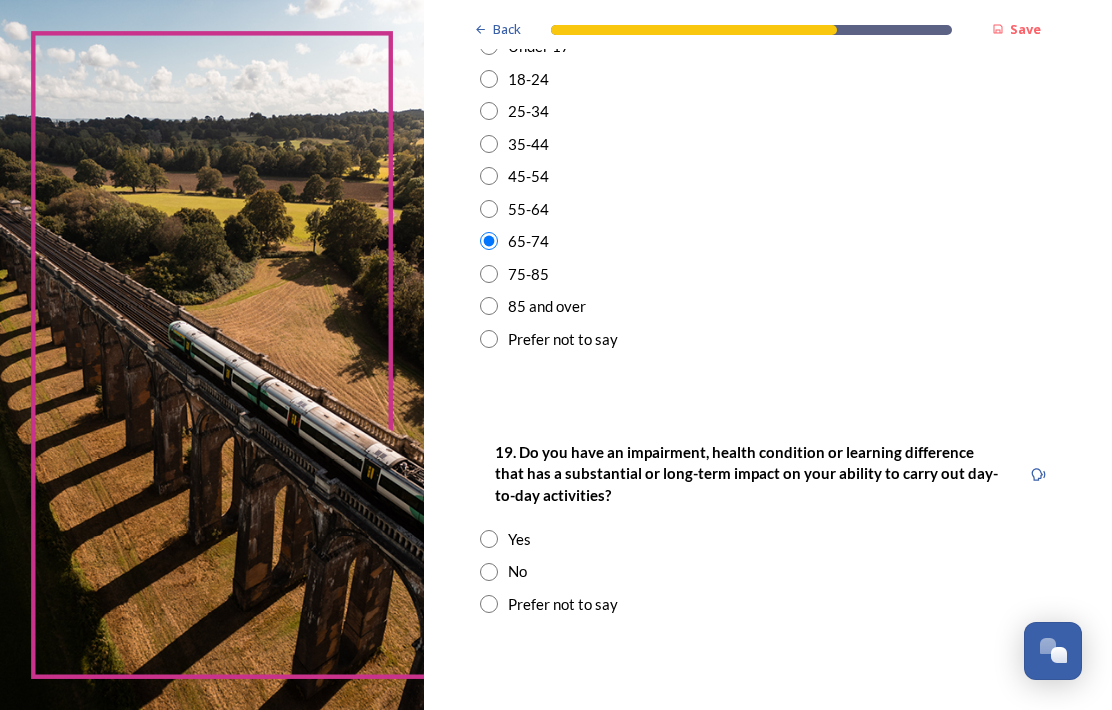 click at bounding box center [489, 572] 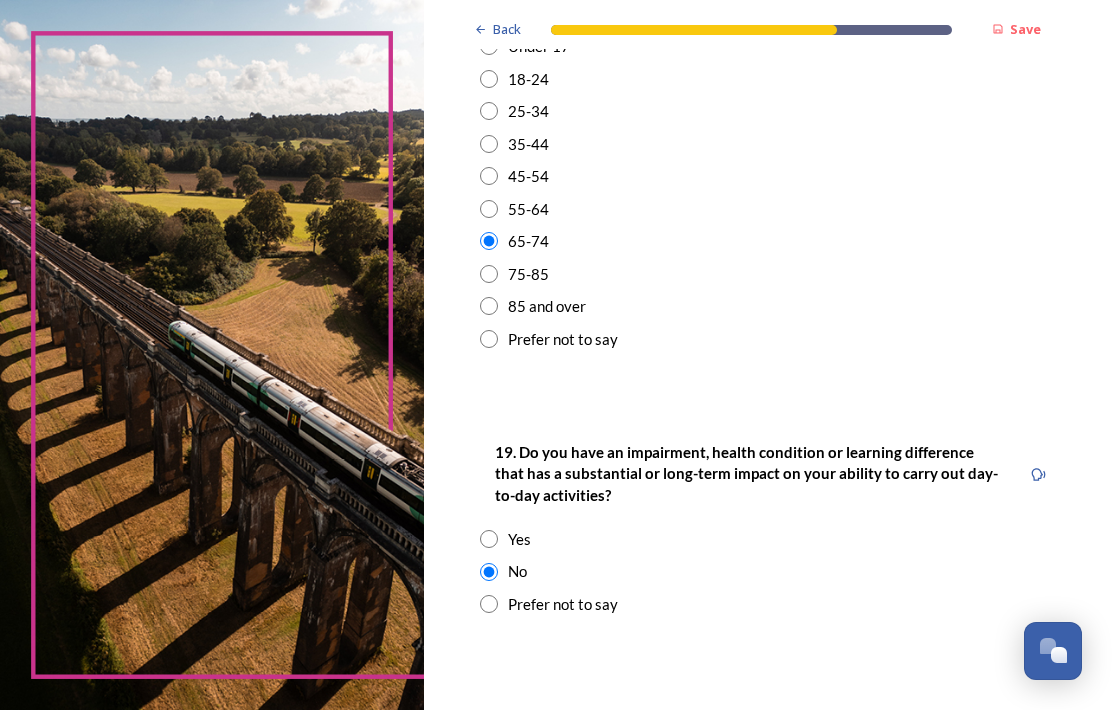 click at bounding box center [489, 339] 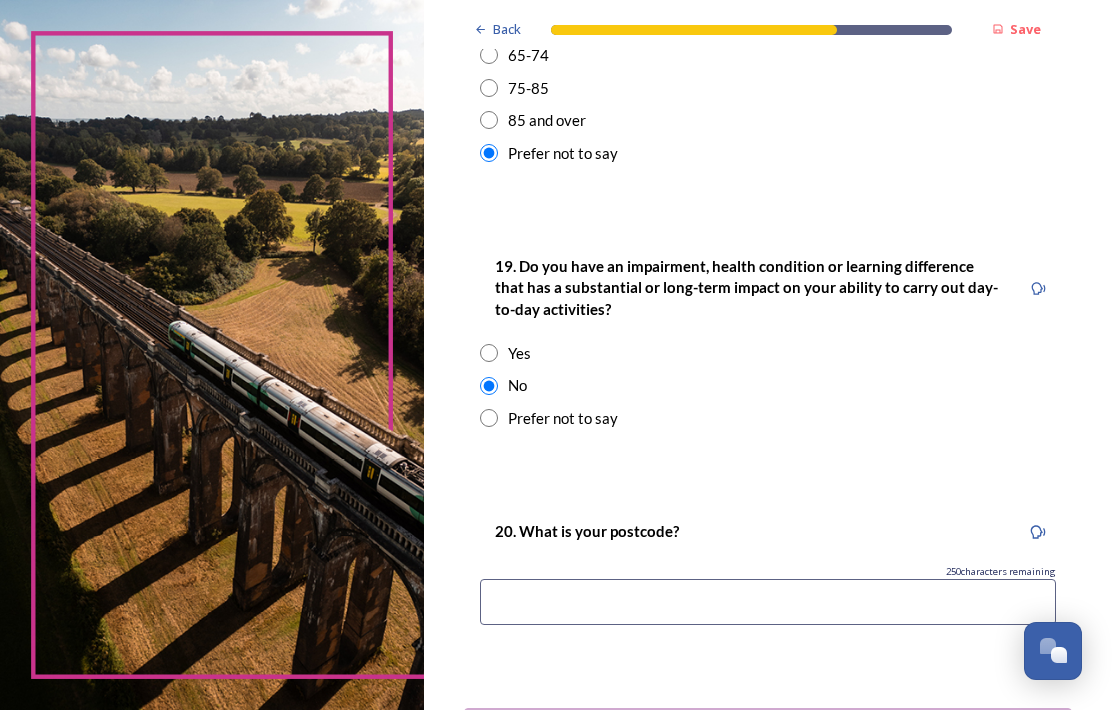 scroll, scrollTop: 987, scrollLeft: 0, axis: vertical 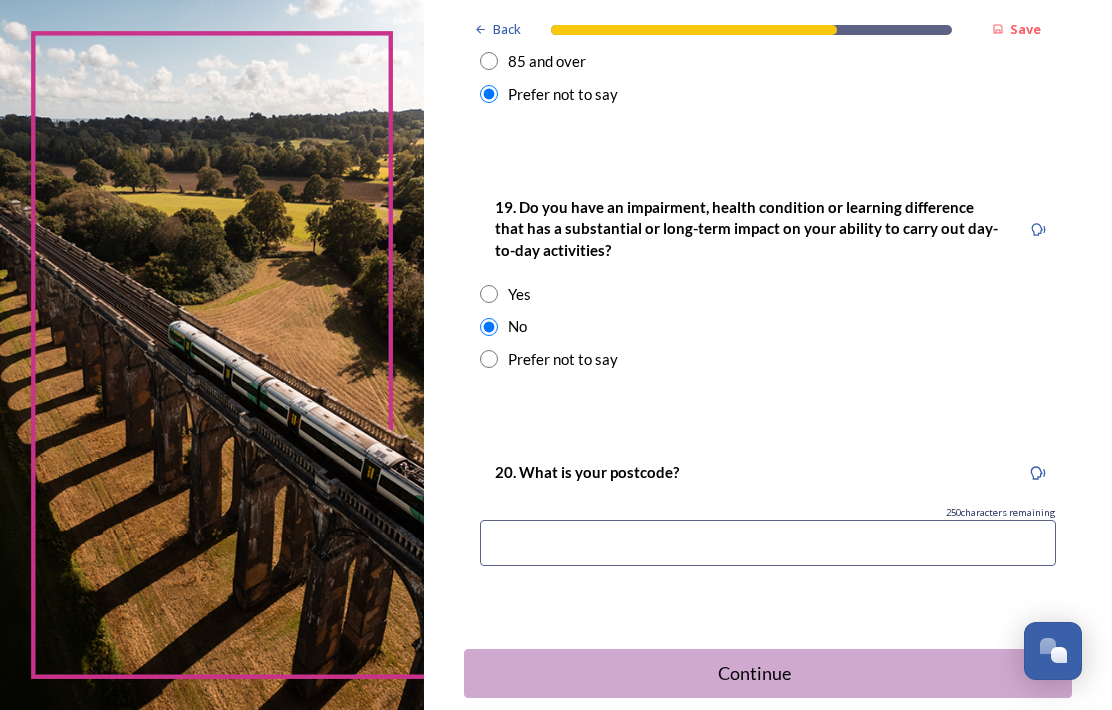 click at bounding box center [768, 543] 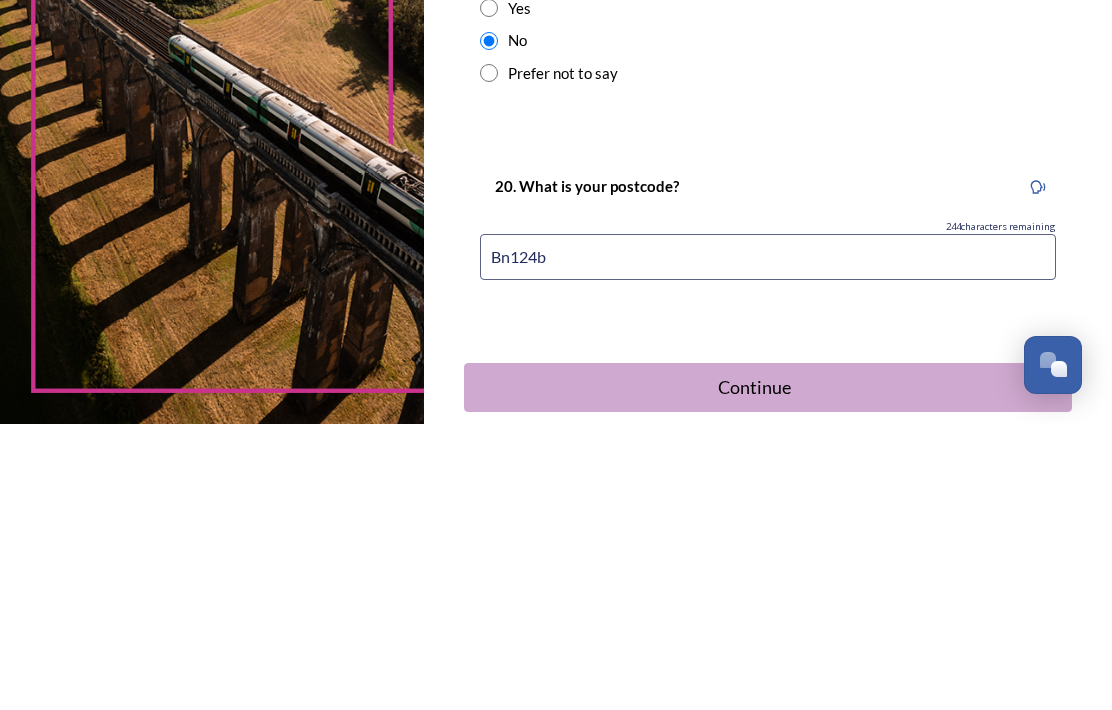 type on "Bn124bq" 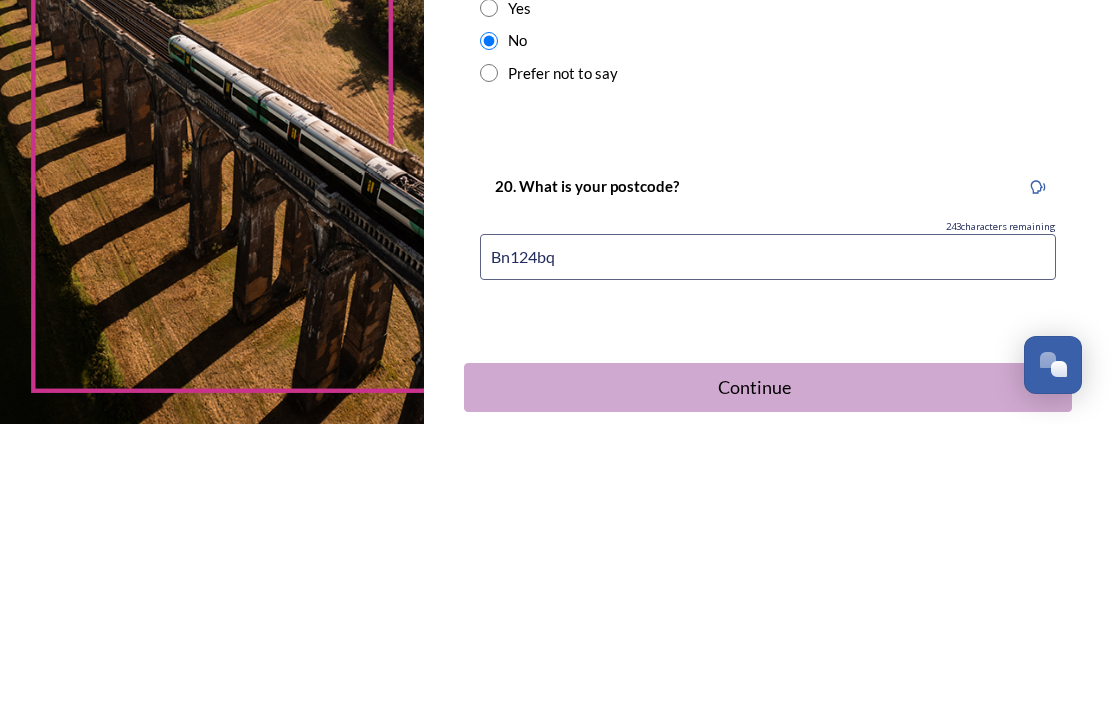 click on "Continue" at bounding box center (754, 673) 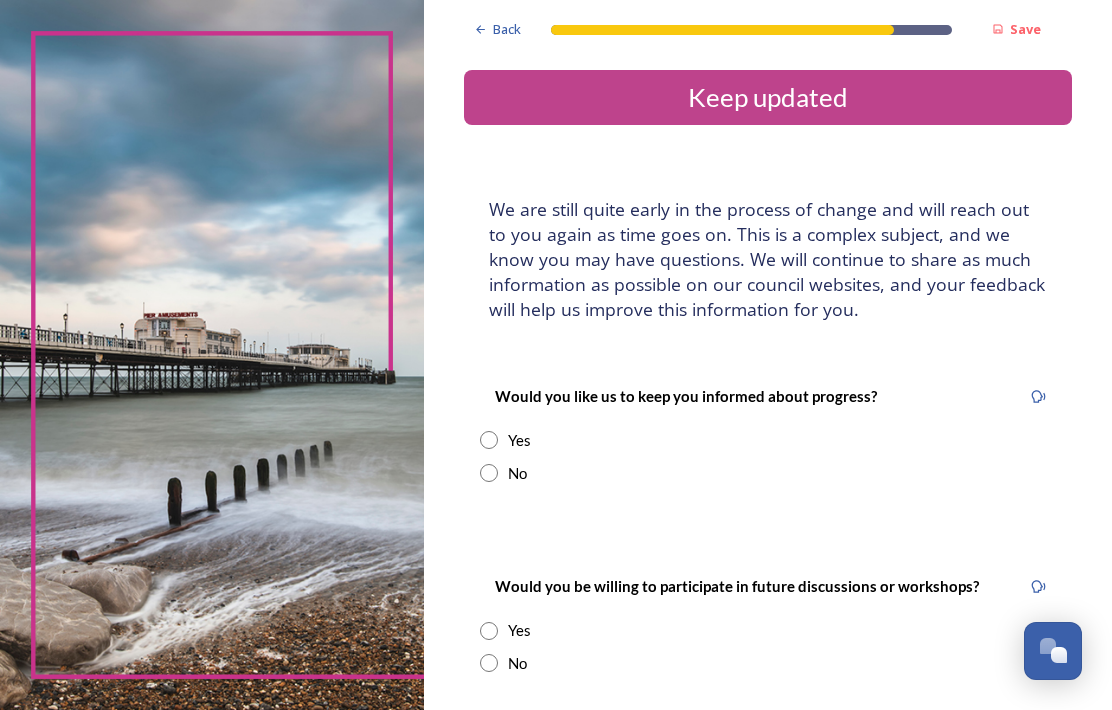 scroll, scrollTop: 29, scrollLeft: 0, axis: vertical 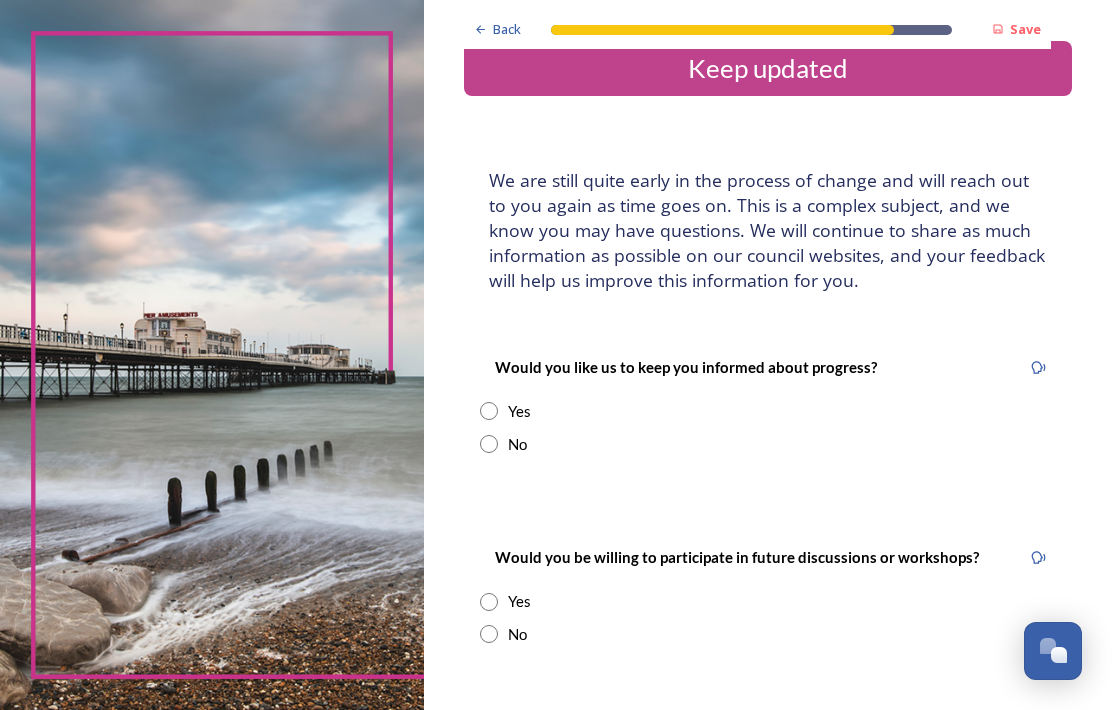 click at bounding box center [489, 411] 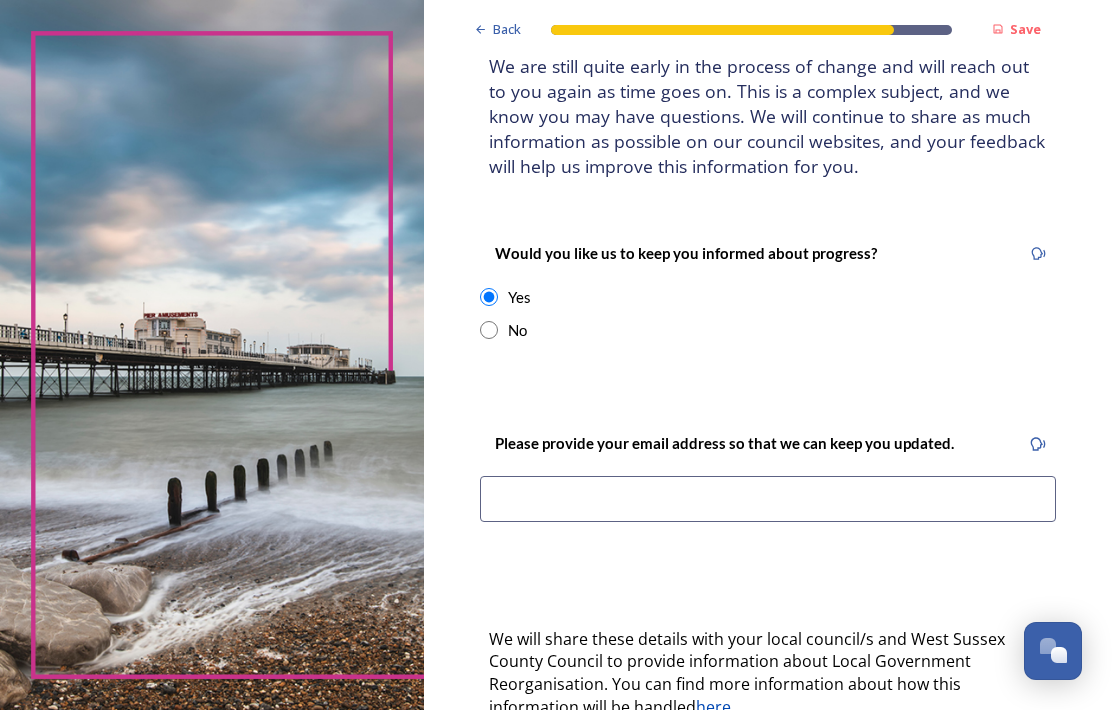scroll, scrollTop: 147, scrollLeft: 0, axis: vertical 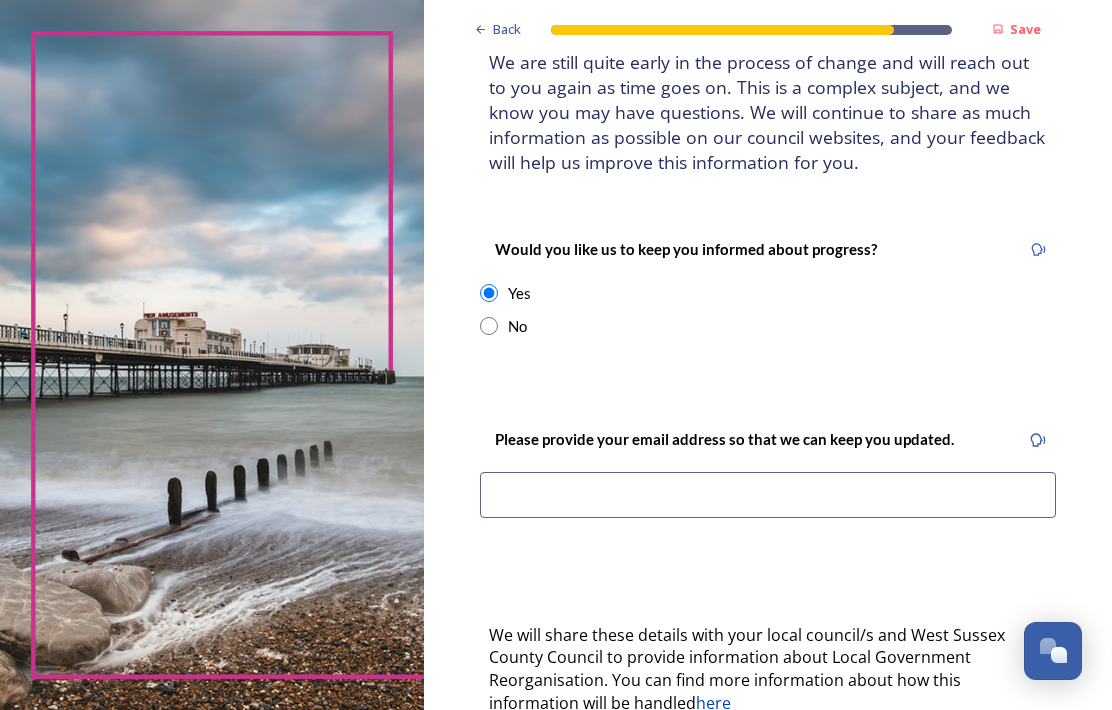 click at bounding box center (768, 495) 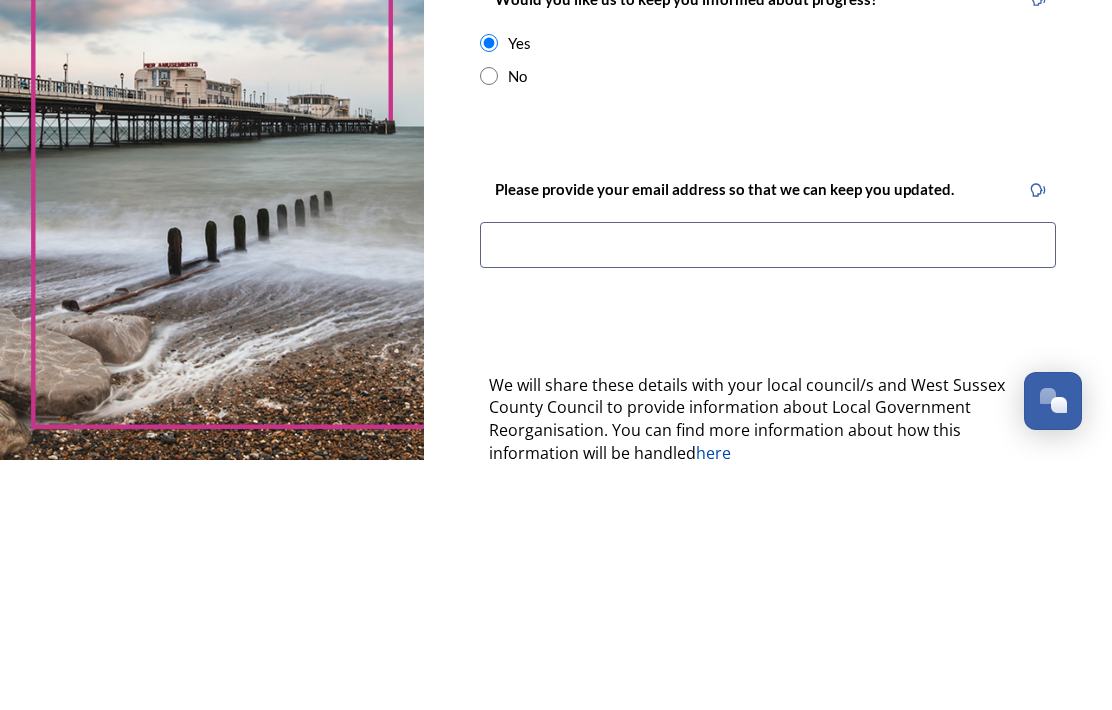 type on "vivienhomelink@[EXAMPLE.COM]" 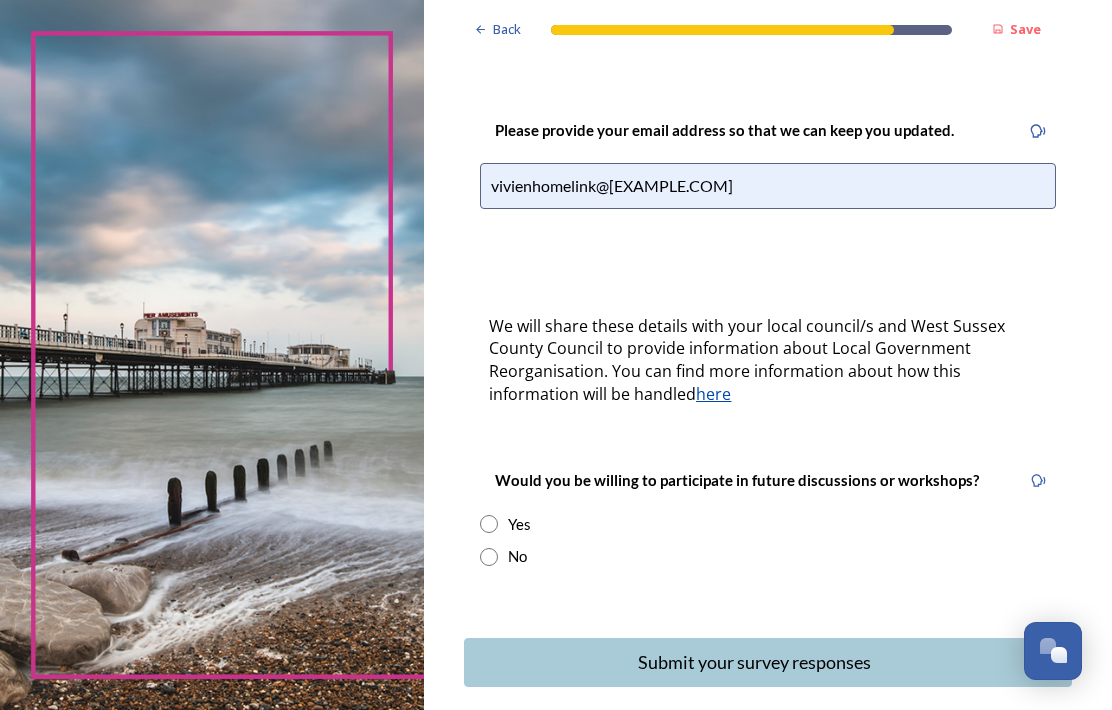 scroll, scrollTop: 454, scrollLeft: 0, axis: vertical 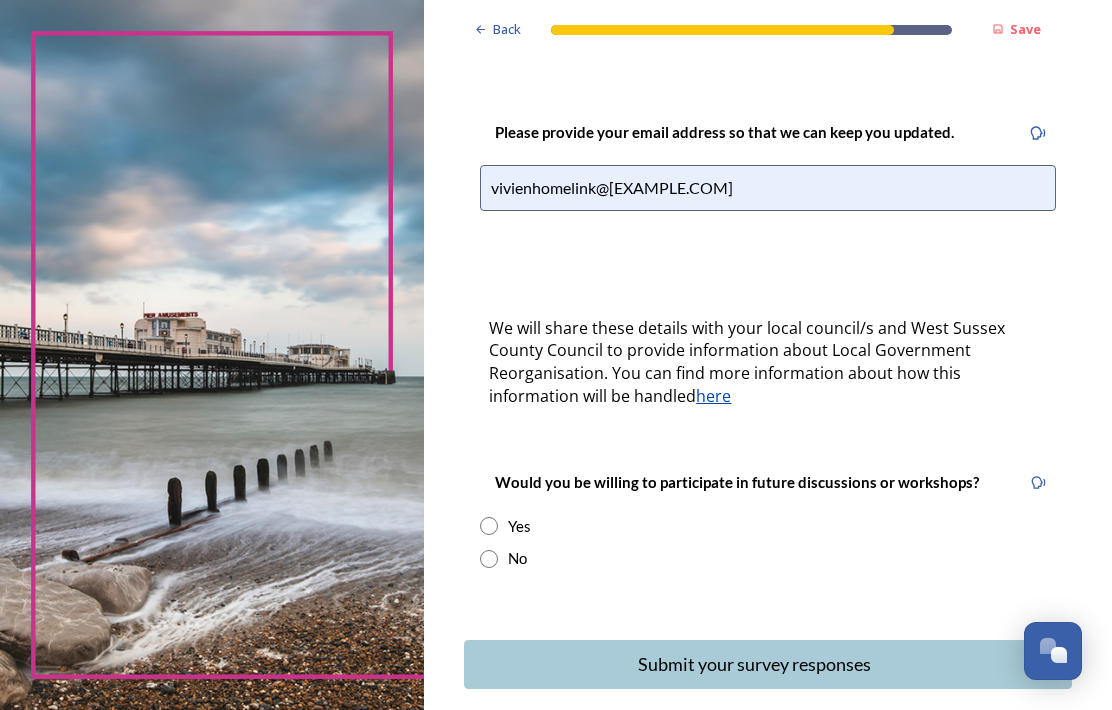 click at bounding box center (489, 526) 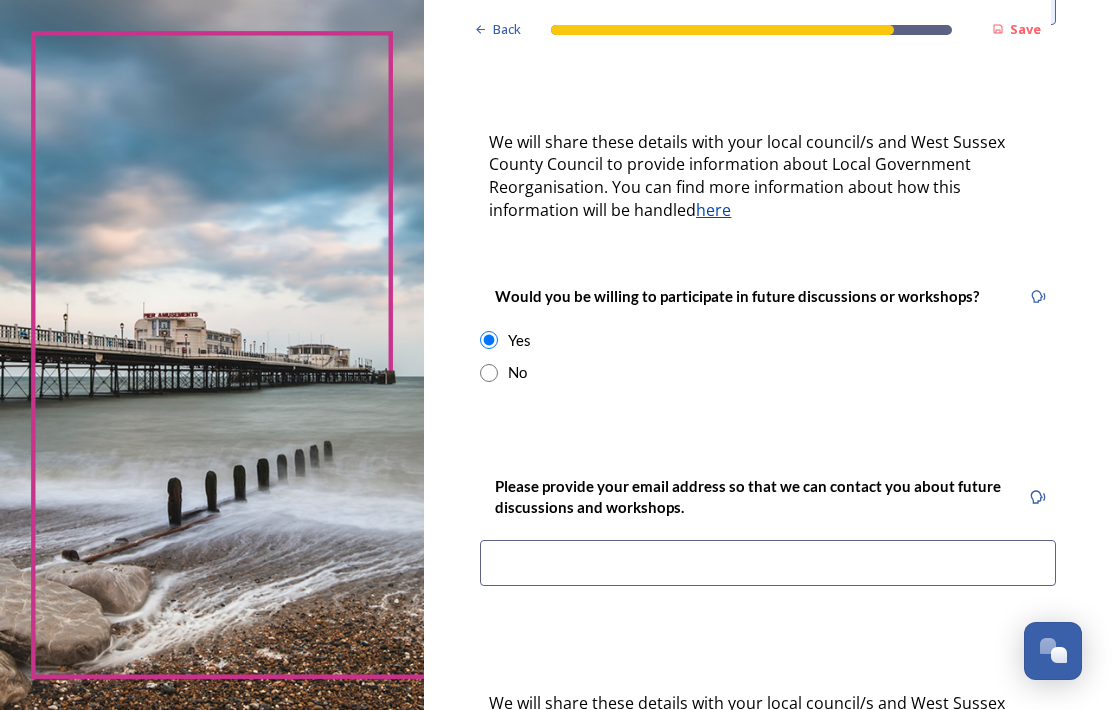 scroll, scrollTop: 646, scrollLeft: 0, axis: vertical 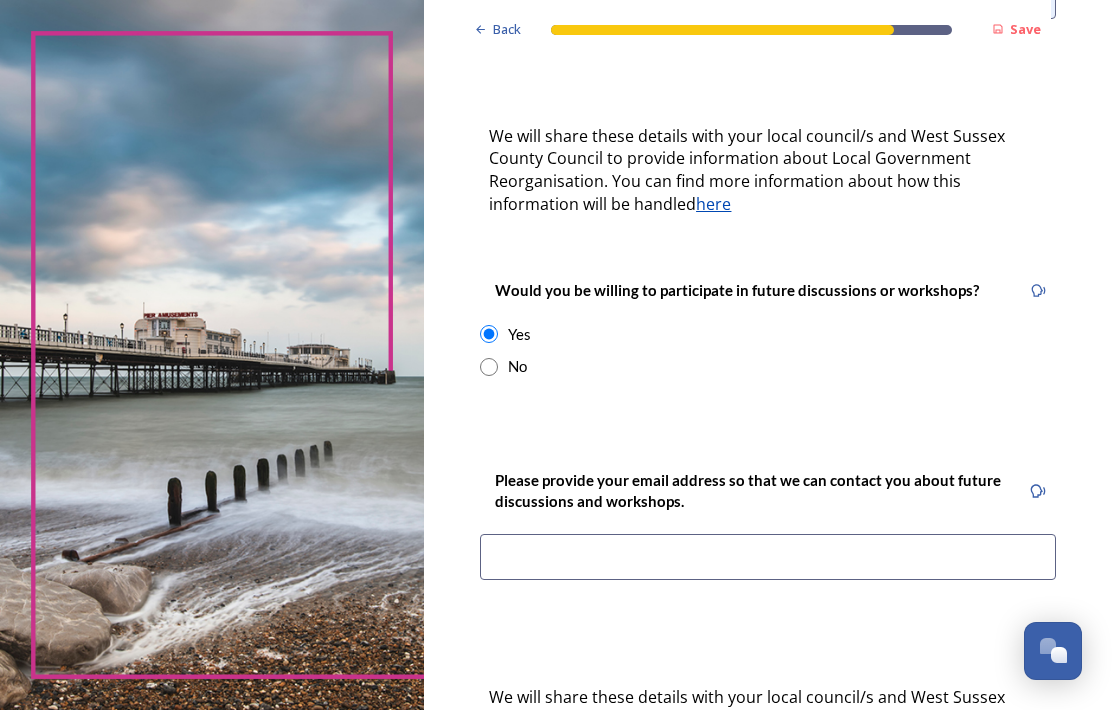 click at bounding box center [768, 557] 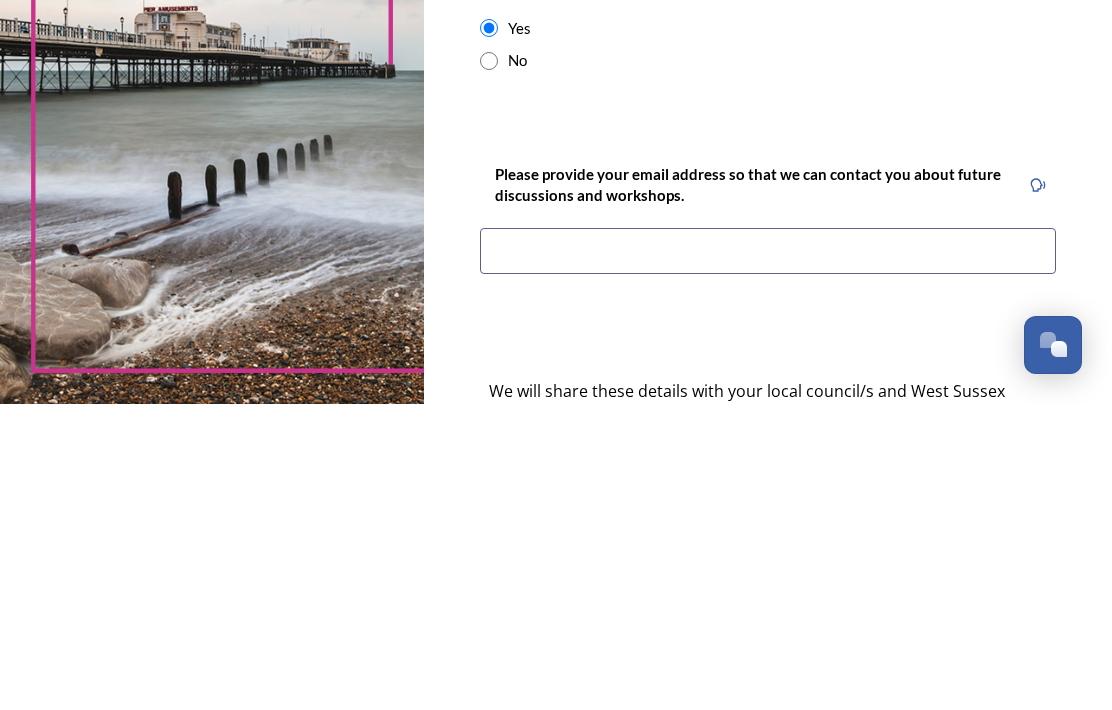 type on "vivienhomelink@[EXAMPLE.COM]" 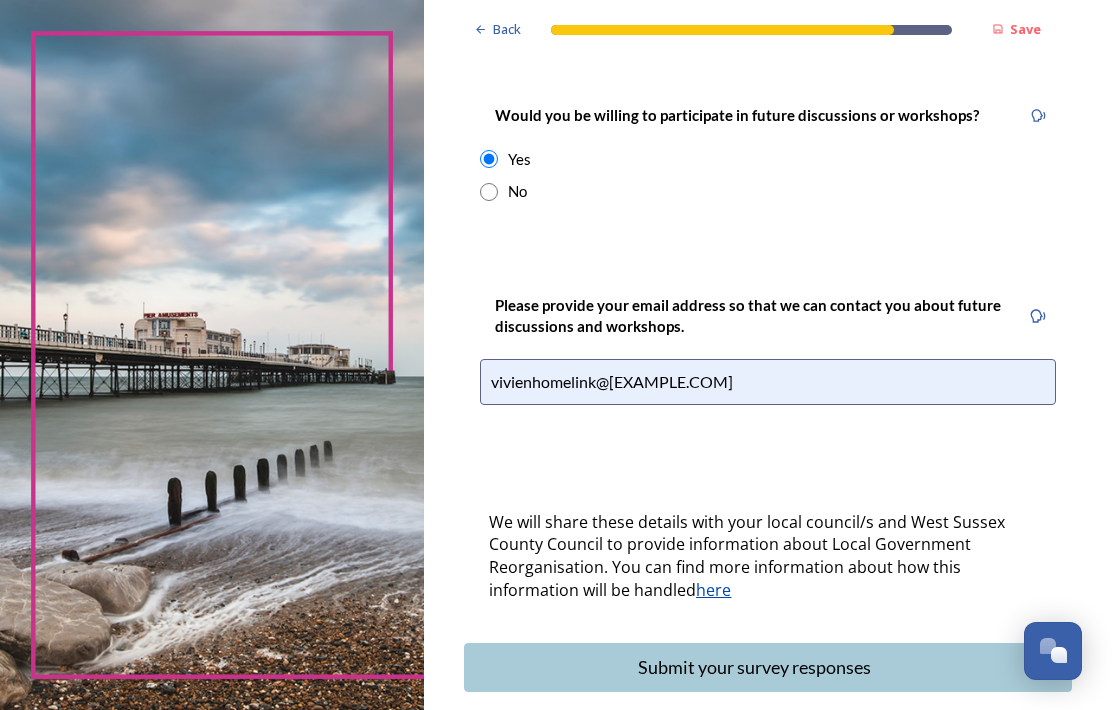 scroll, scrollTop: 820, scrollLeft: 0, axis: vertical 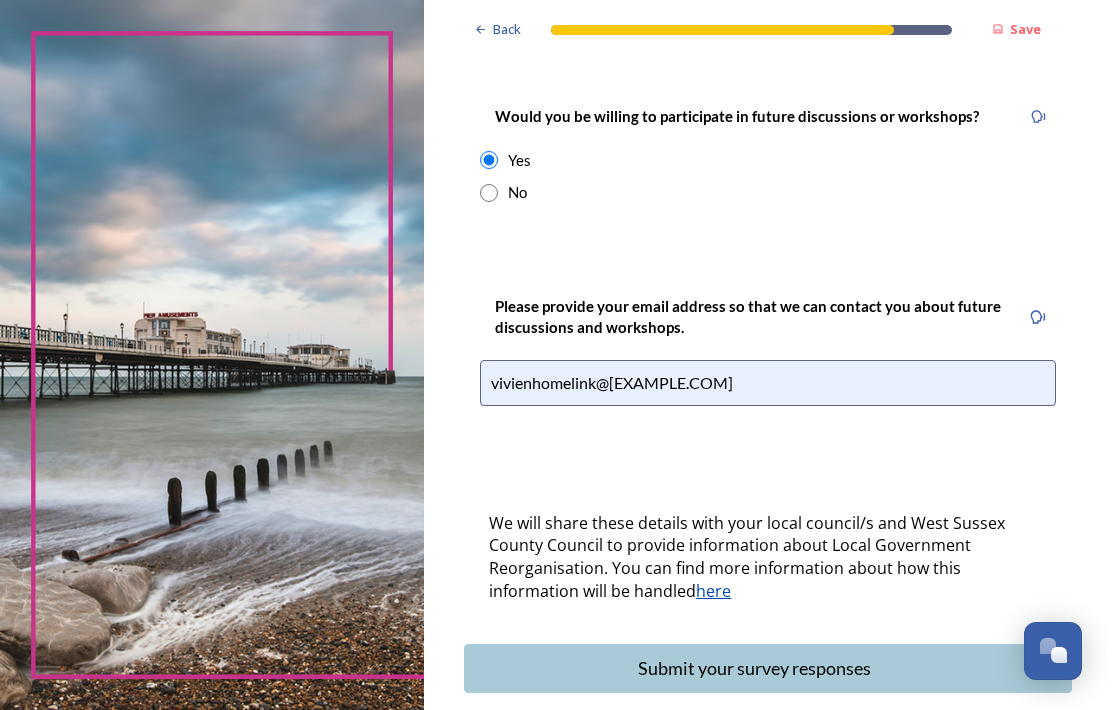 click on "Submit your survey responses" at bounding box center [754, 668] 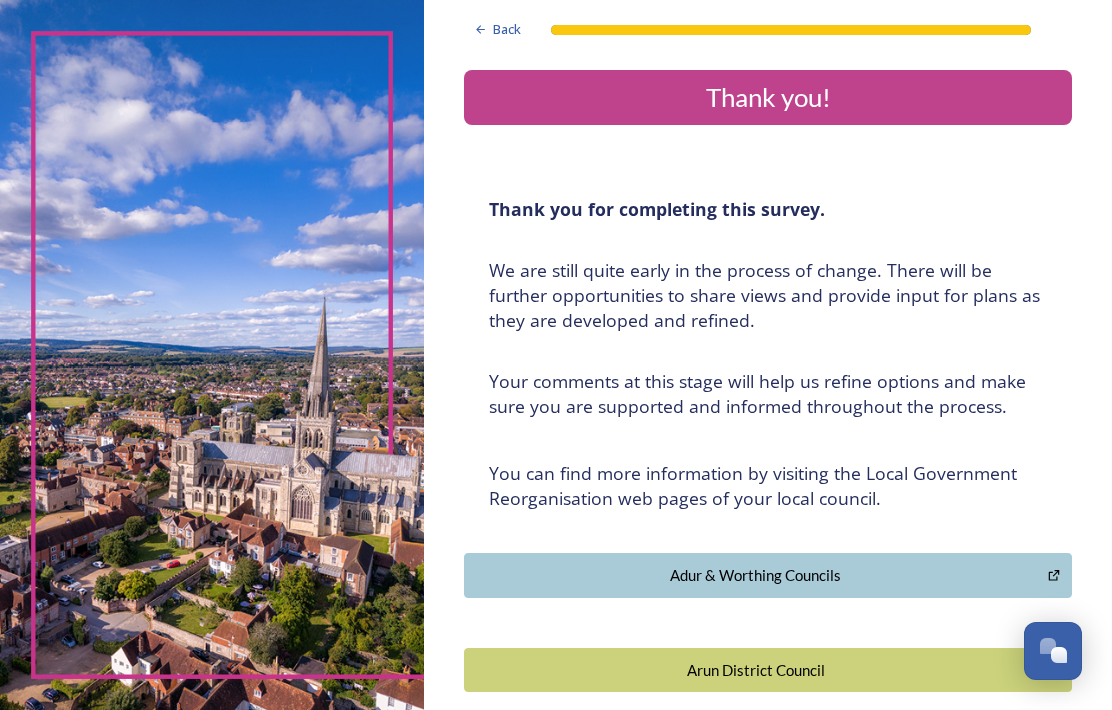 scroll, scrollTop: 0, scrollLeft: 0, axis: both 